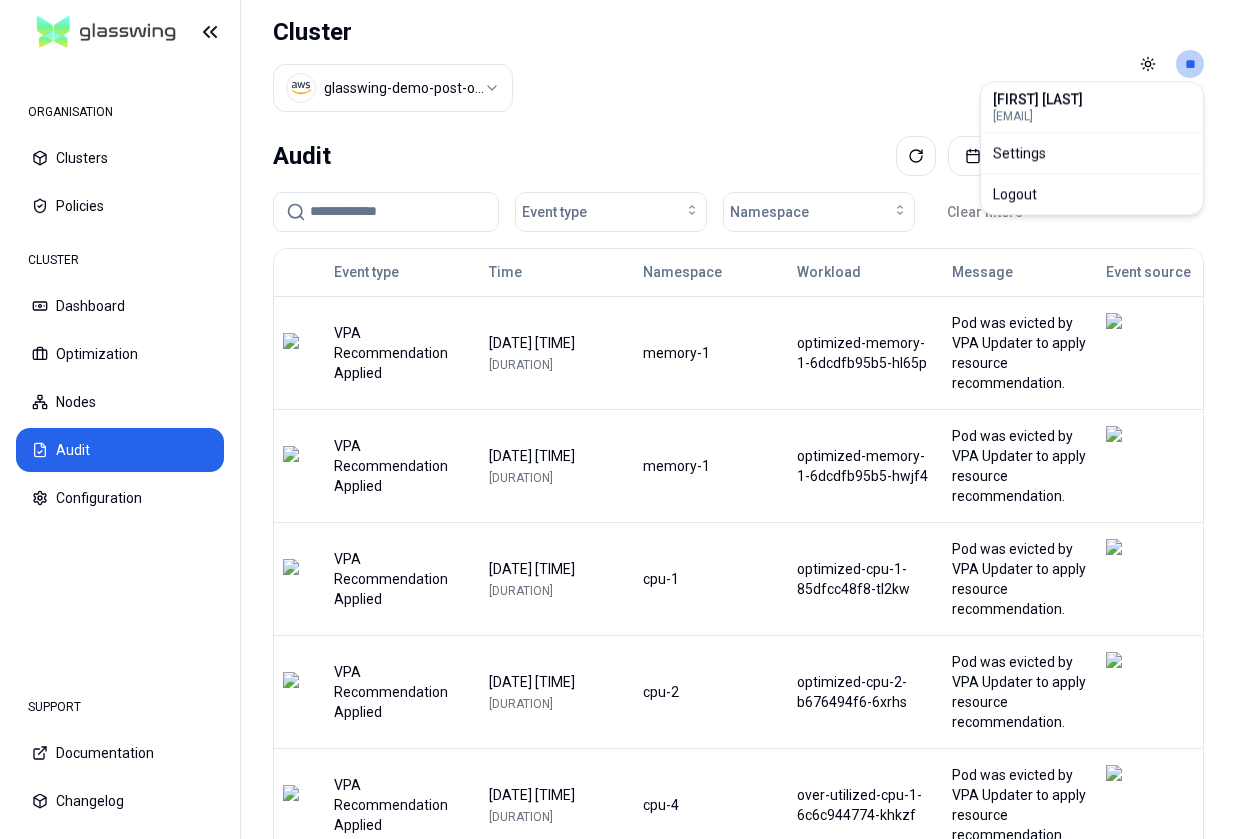 scroll, scrollTop: 0, scrollLeft: 0, axis: both 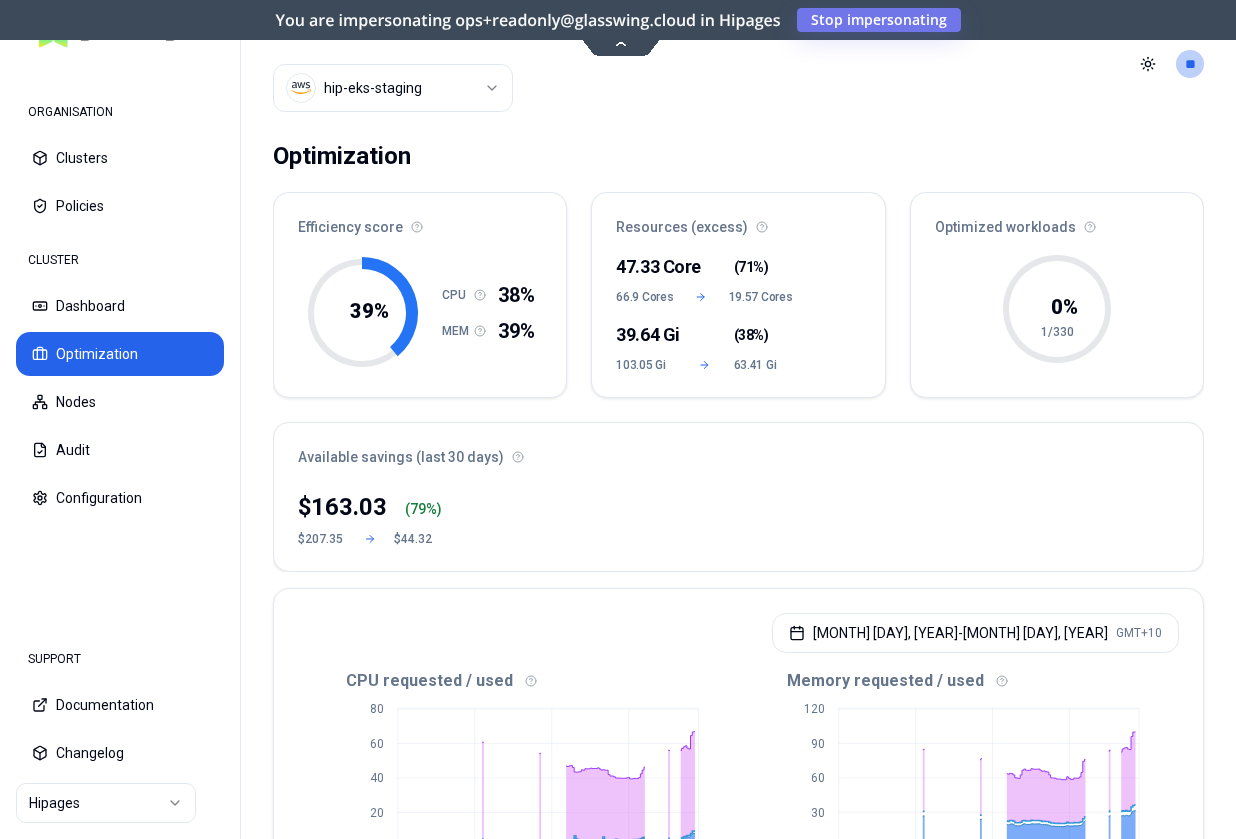 click on "ORGANISATION Clusters Policies CLUSTER Dashboard Optimization Nodes Audit Configuration SUPPORT Documentation Changelog Hipages Cluster hip-eks-staging Toggle theme ** ORGANISATION CLUSTER Optimization Efficiency score 39 % CPU 38% MEM 39% Resources (excess) 47.33 Core   ( 71% ) 66.9 Cores 19.57 Cores 39.64 Gi   ( 38% ) 103.05 Gi 63.41 Gi Optimized workloads 0 % 1/330 Available savings (last 30 days) $ 163.03   ( 79 %) $207.35 $44.32 [MONTH] [DAY], [YEAR]  -  [MONTH] [DAY], [YEAR] GMT+10 CPU requested / used 0 20 40 60 80 [MONTH] [DAY] [TIME] [MONTH] [DAY] [TIME] [MONTH] [DAY] [TIME] [MONTH] [DAY] [TIME] Request Recommended Request Usage Waste Memory requested / used 0 30 60 90 120 [MONTH] [DAY] [TIME] [MONTH] [DAY] [TIME] [MONTH] [DAY] [TIME] [MONTH] [DAY] [TIME] Request Recommended Request Usage Waste Workloads Workload types Namespaces Automation status Clear filters Recently active Namespace/Workload name Type Policy CPU(Cores) (request vs recommended) Memory(Gi) (request vs recommended) Available savings (last 30 days) Replica(s) Automate hip-message-service / Last seen: <1min ago" at bounding box center [618, 419] 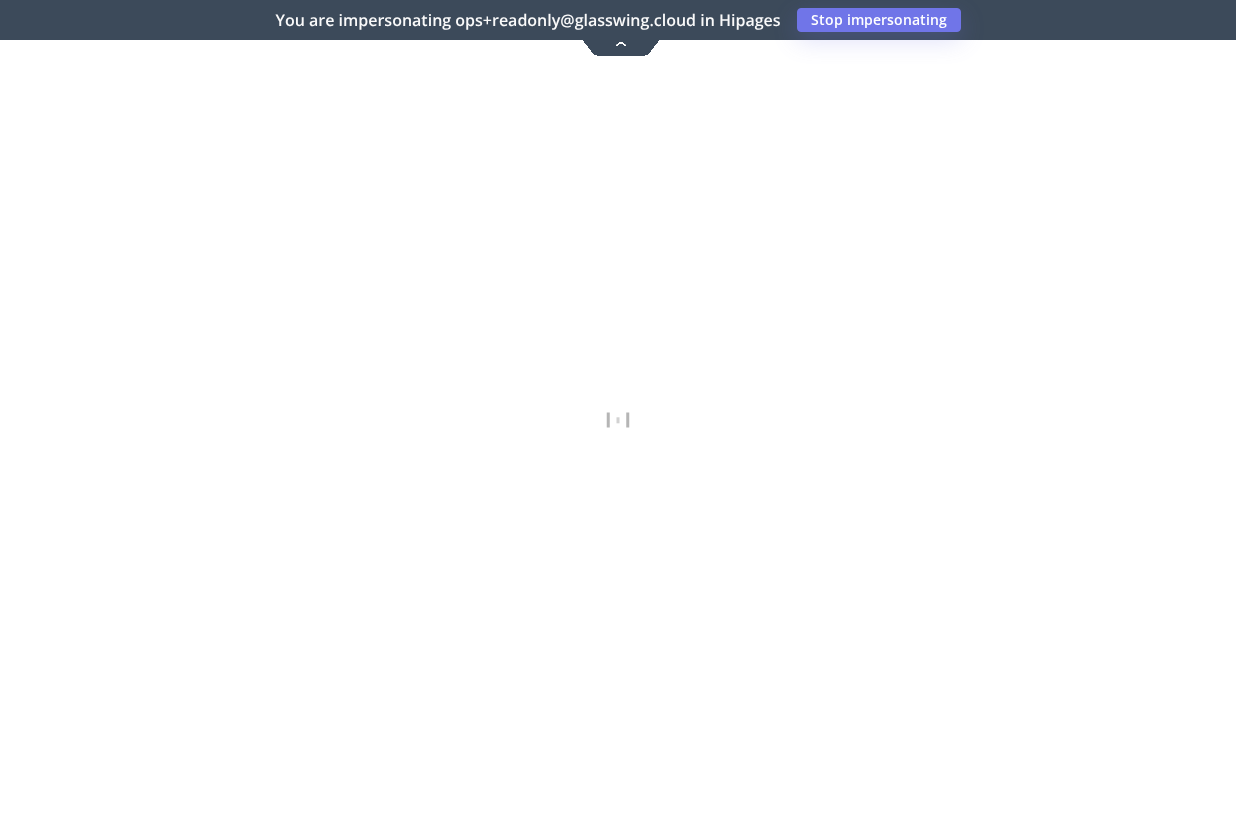 click 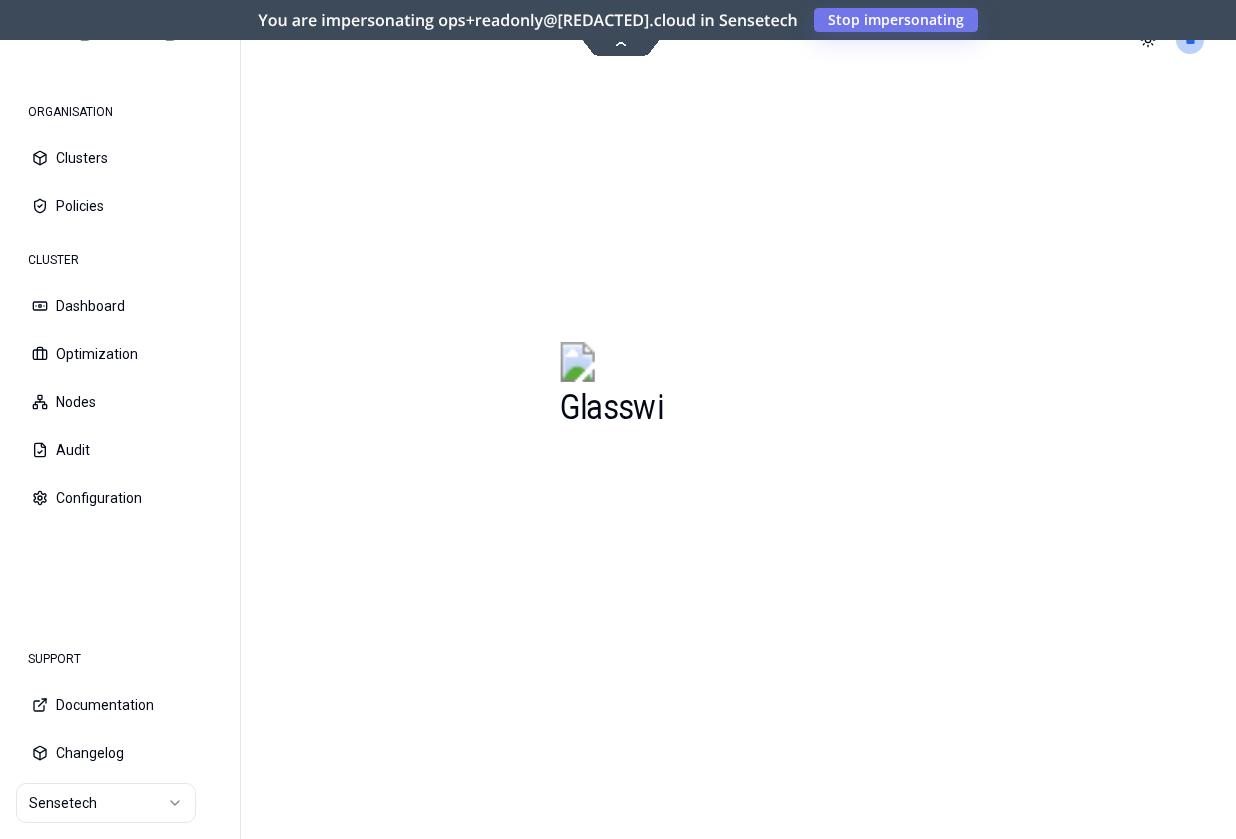 scroll, scrollTop: 0, scrollLeft: 0, axis: both 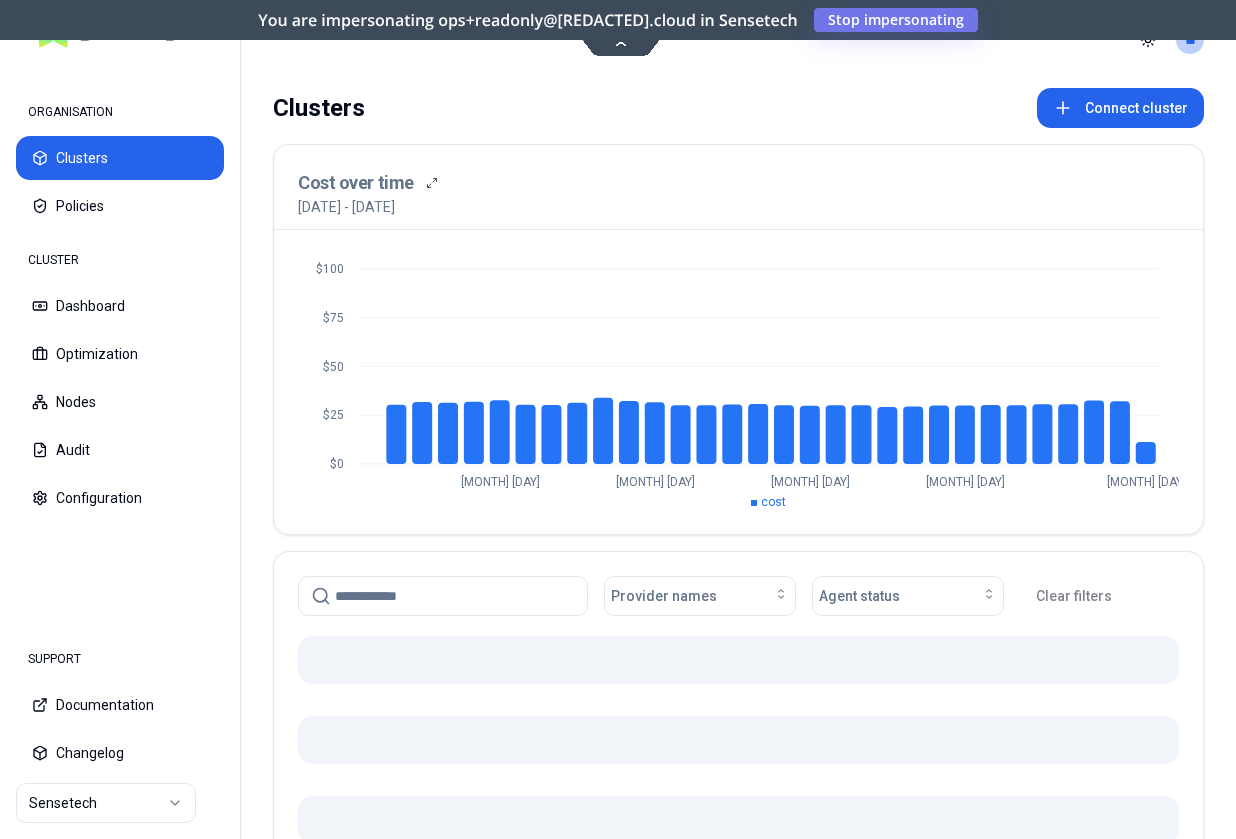 click 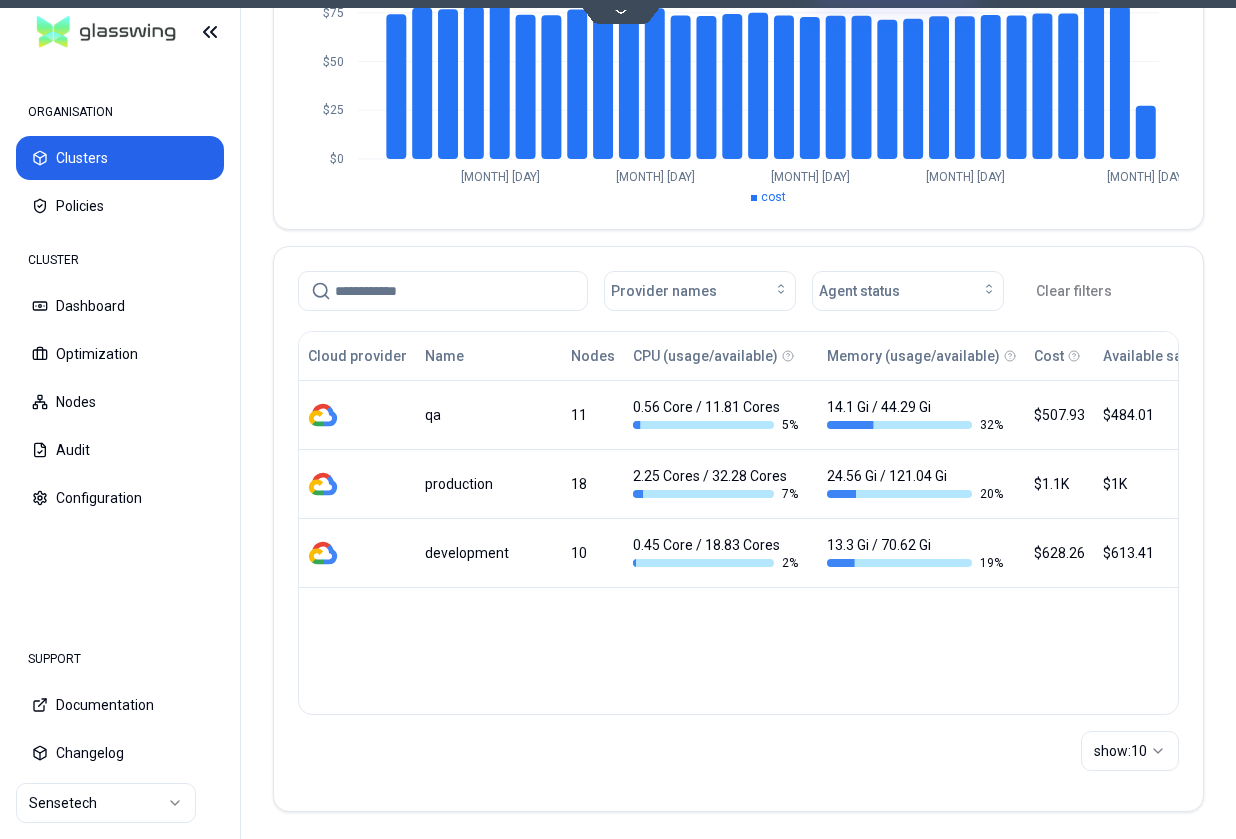 scroll, scrollTop: 308, scrollLeft: 0, axis: vertical 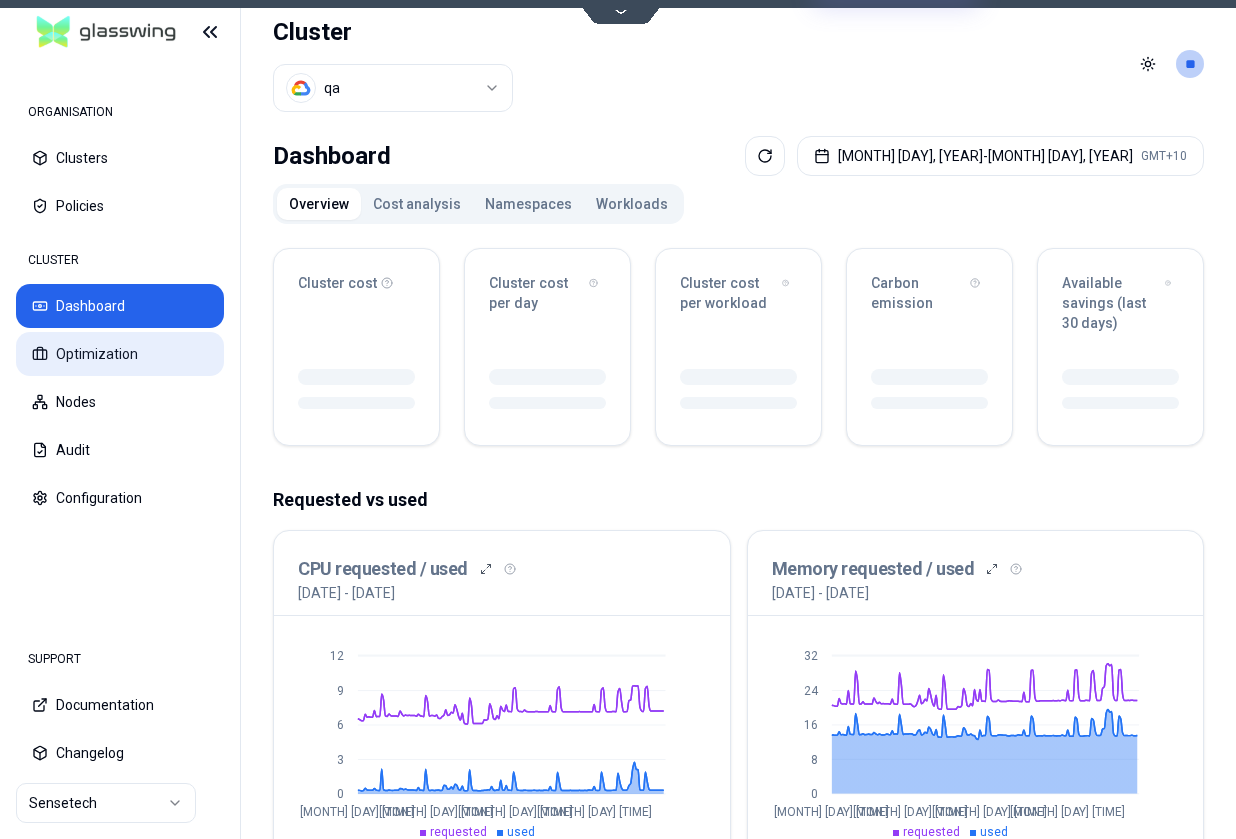click on "Optimization" at bounding box center [120, 354] 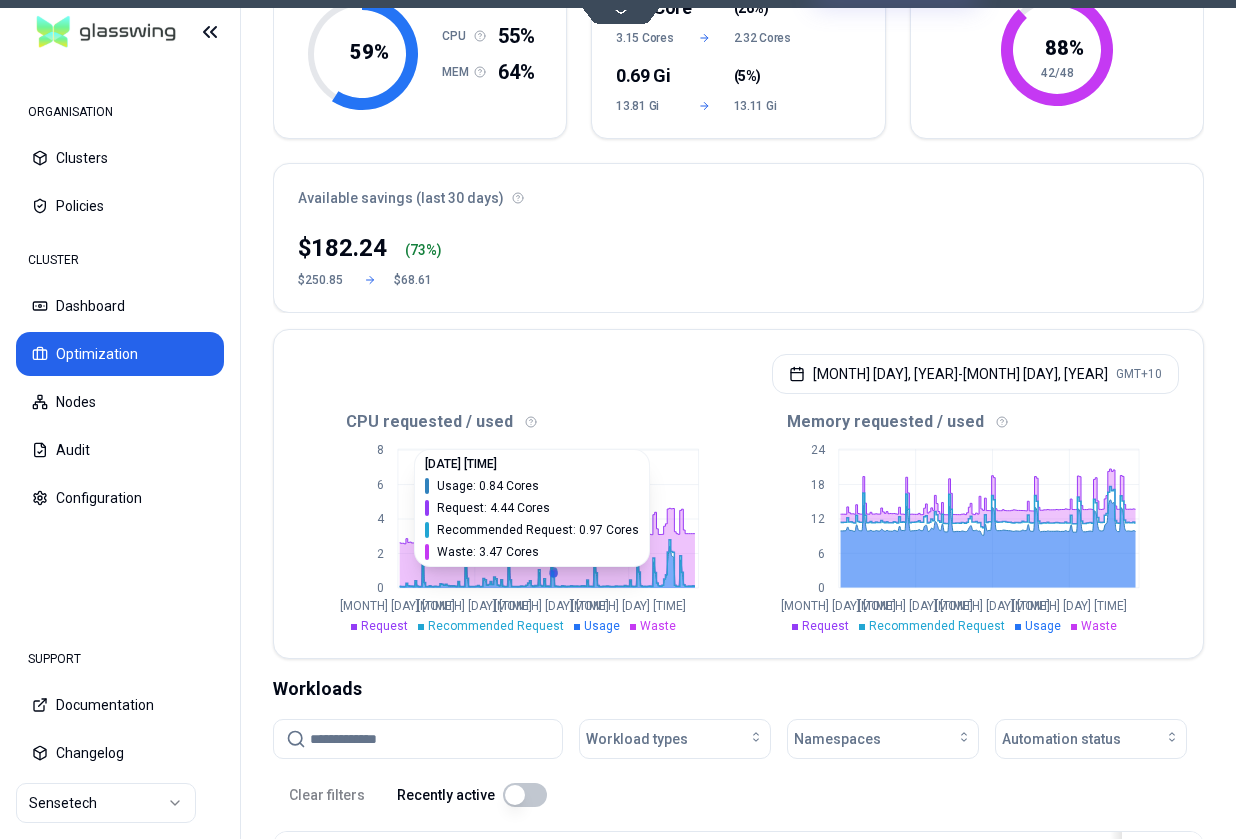 scroll, scrollTop: 0, scrollLeft: 0, axis: both 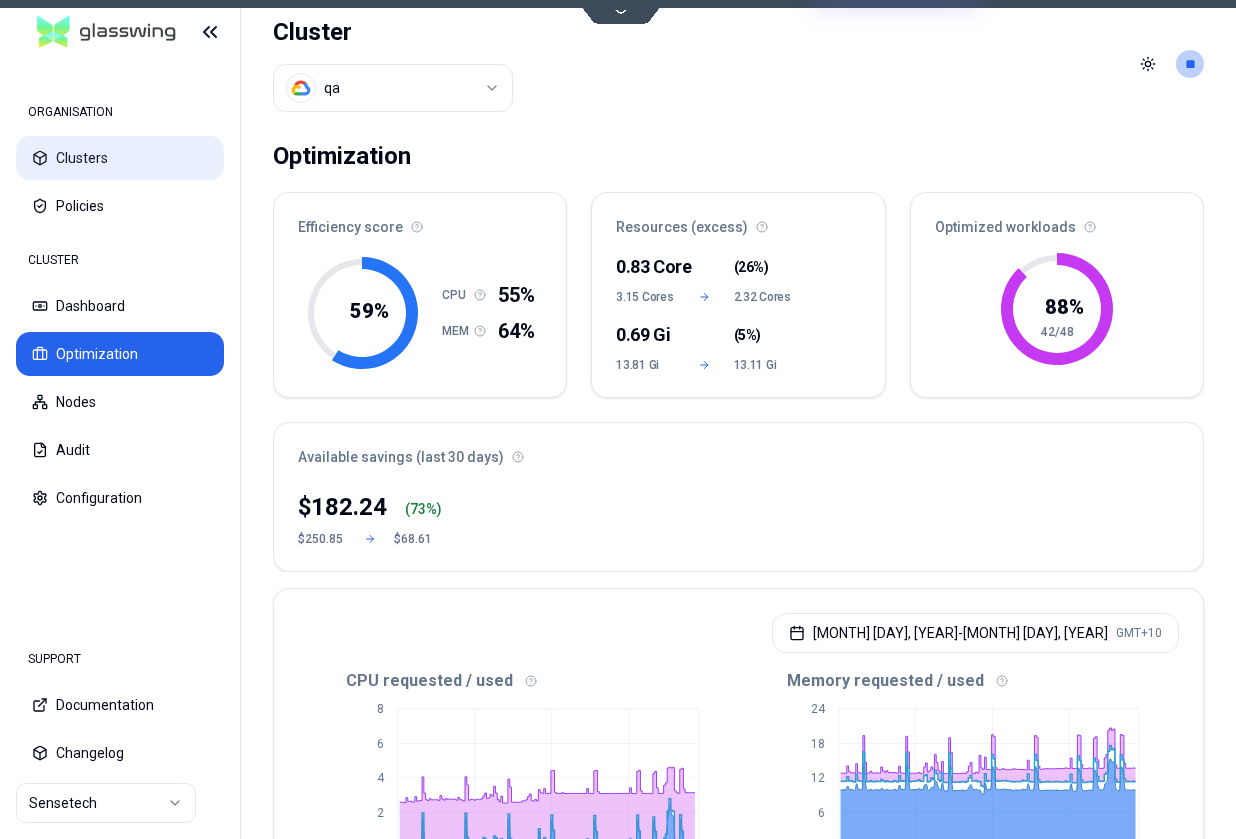 click on "Clusters" at bounding box center [120, 158] 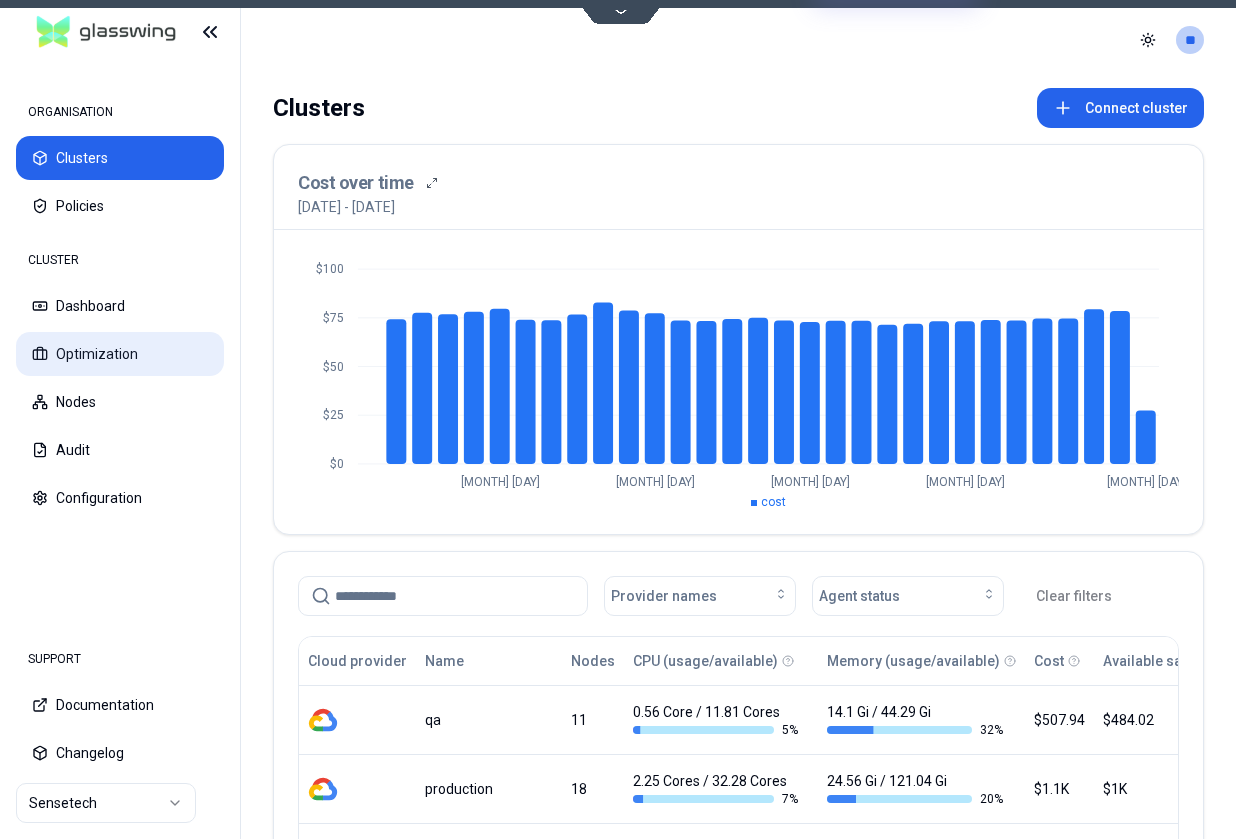 click on "Optimization" at bounding box center [120, 354] 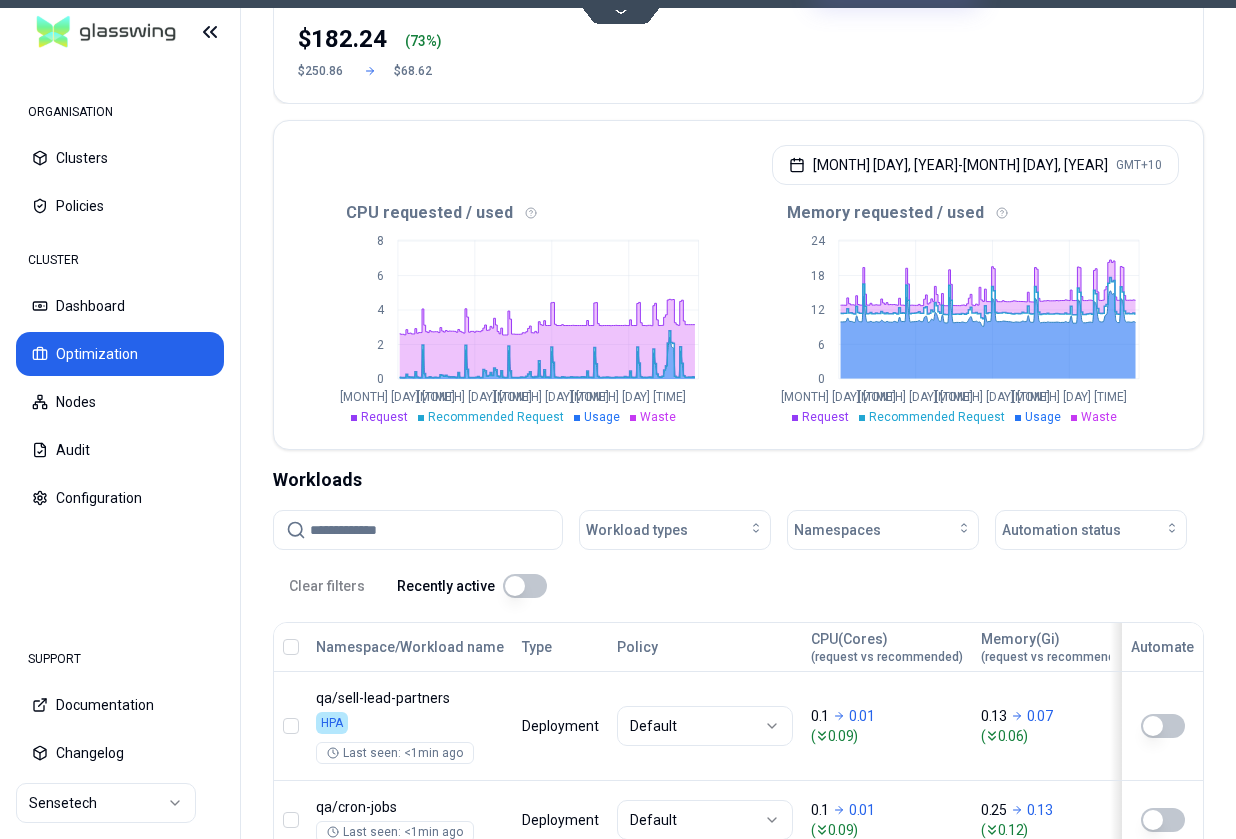scroll, scrollTop: 479, scrollLeft: 0, axis: vertical 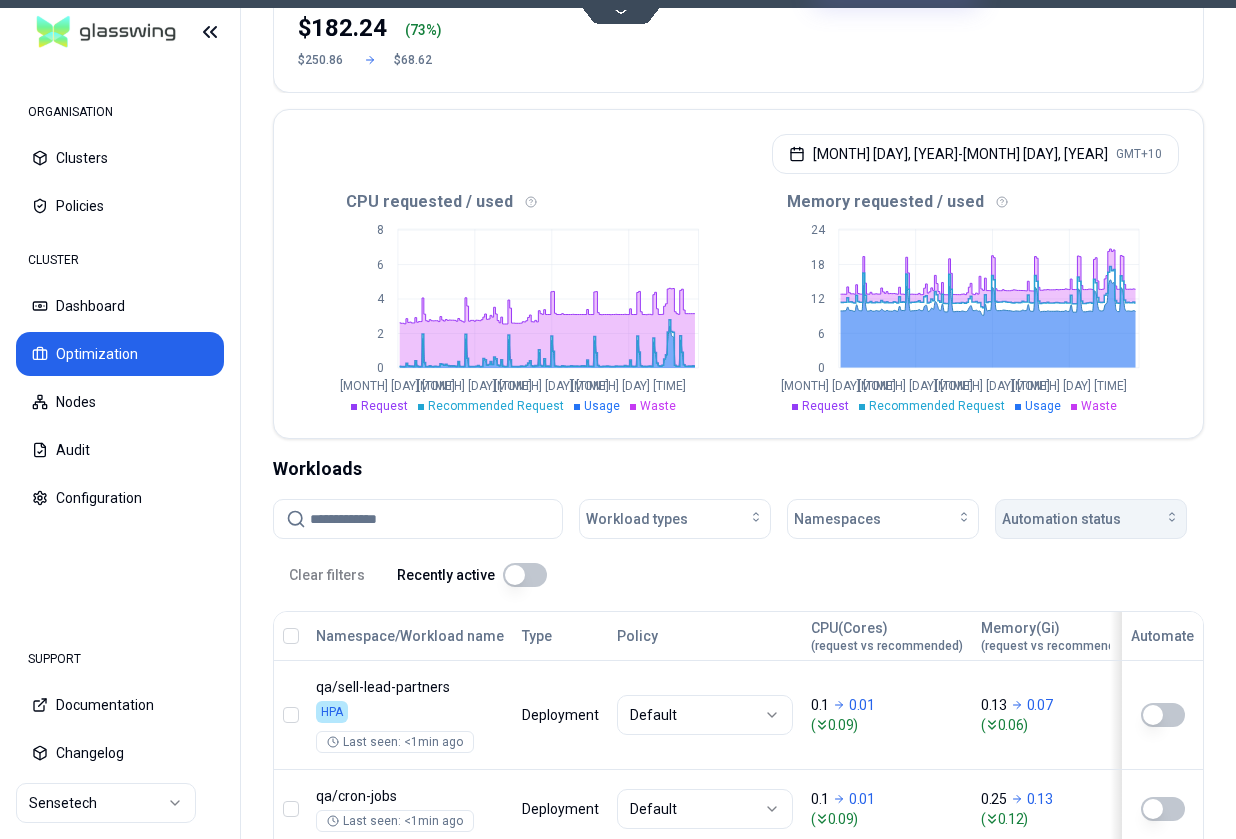 click on "Automation status" at bounding box center [1061, 519] 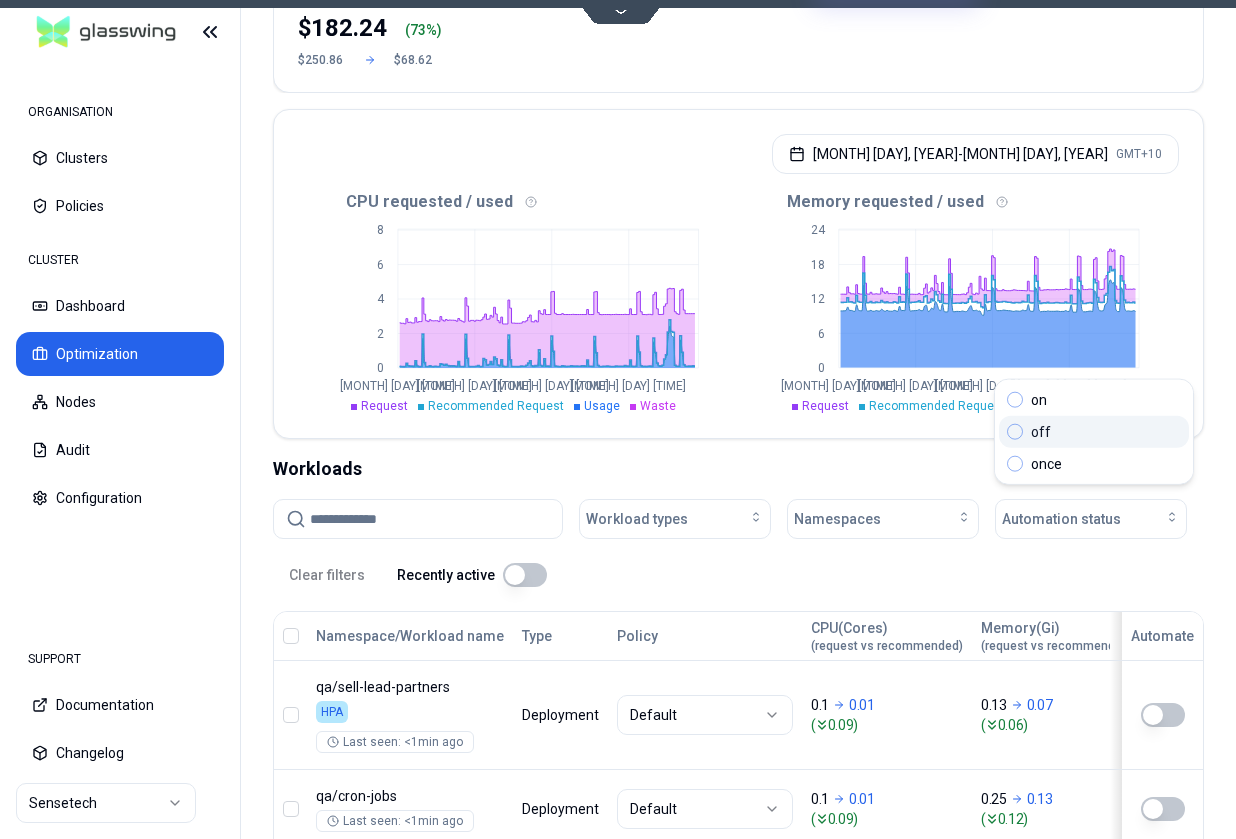 click on "off" at bounding box center [1041, 432] 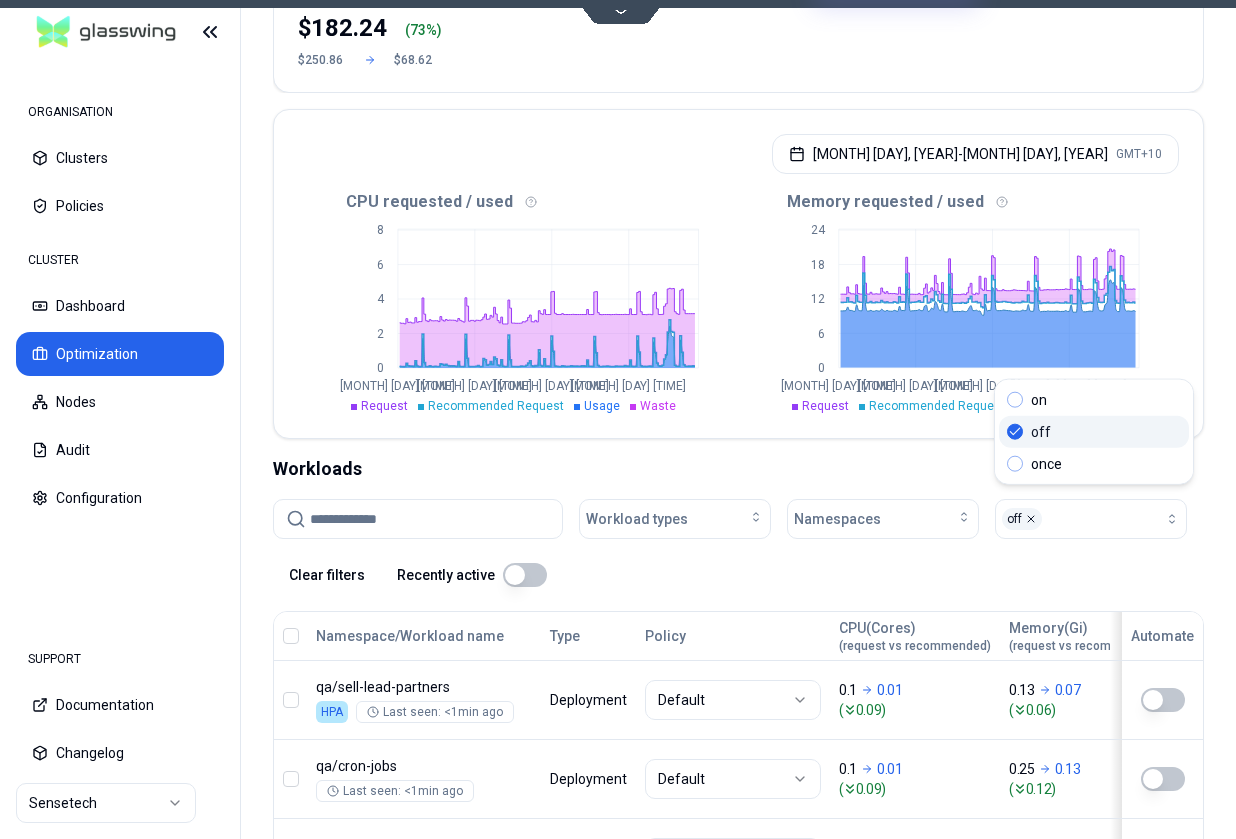 click on "Workload types Namespaces 1 off   Clear filters Recently active" at bounding box center (738, 547) 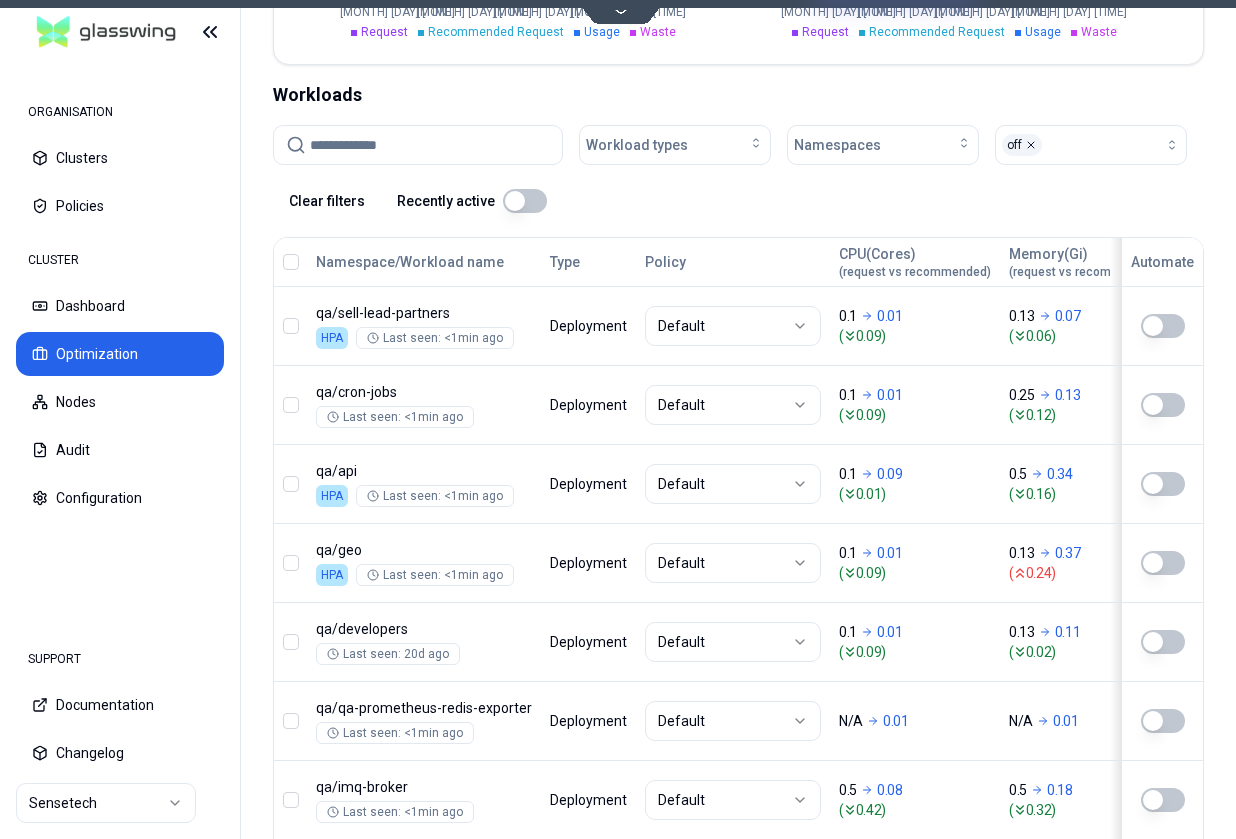scroll, scrollTop: 852, scrollLeft: 0, axis: vertical 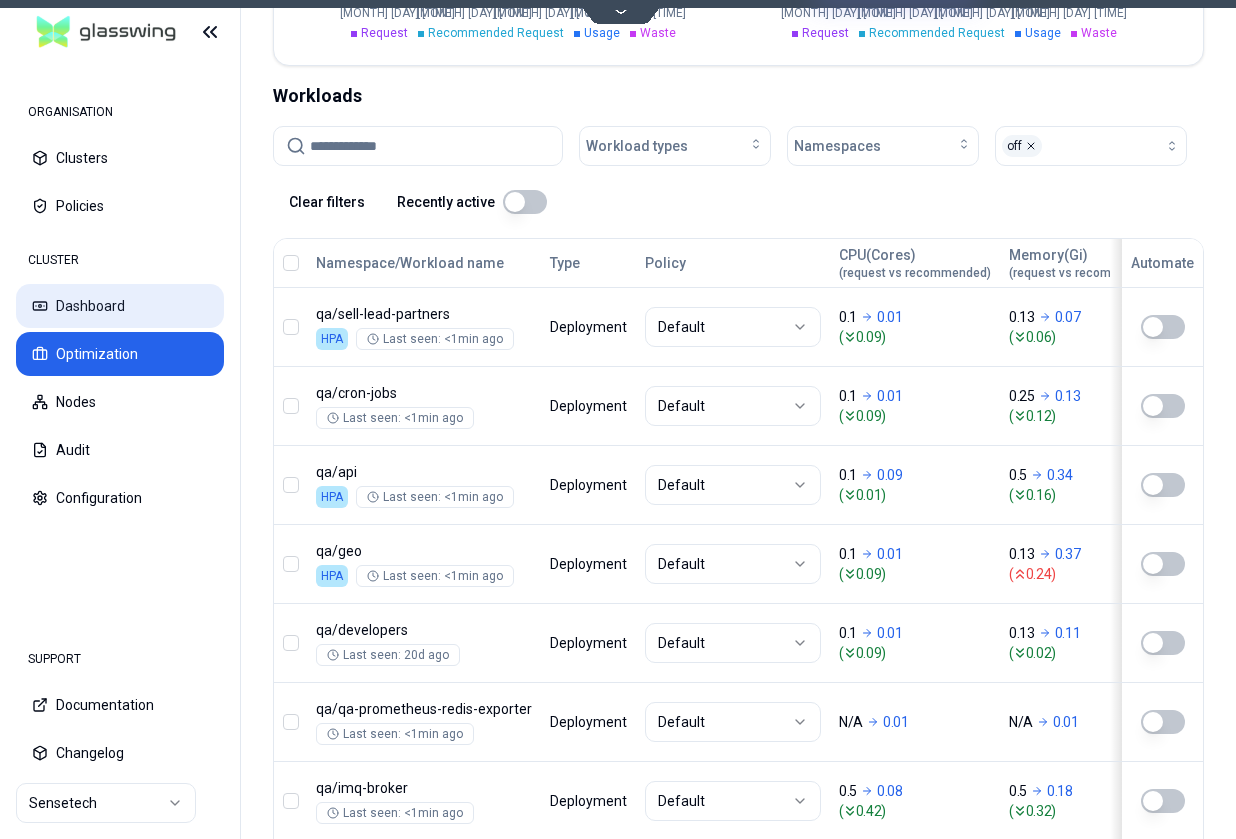 click on "Dashboard" at bounding box center [120, 306] 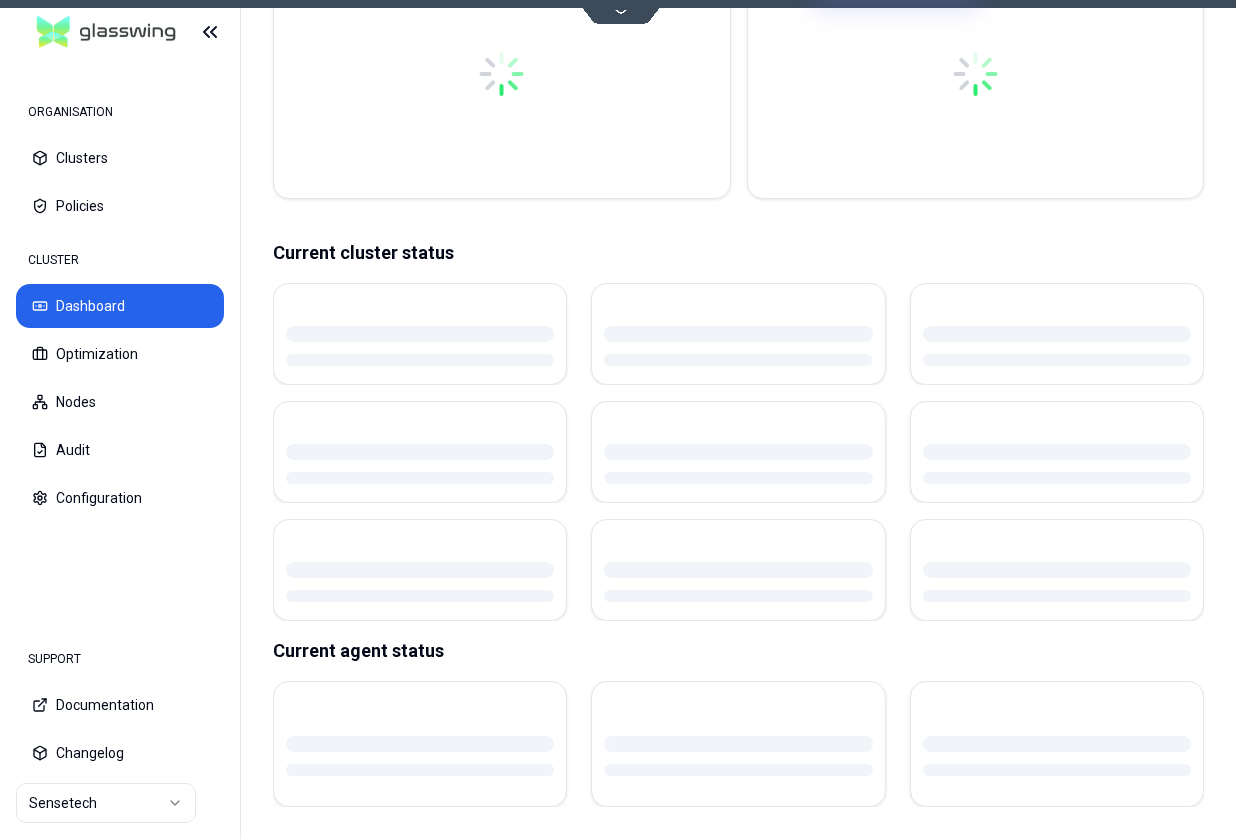 scroll, scrollTop: 0, scrollLeft: 0, axis: both 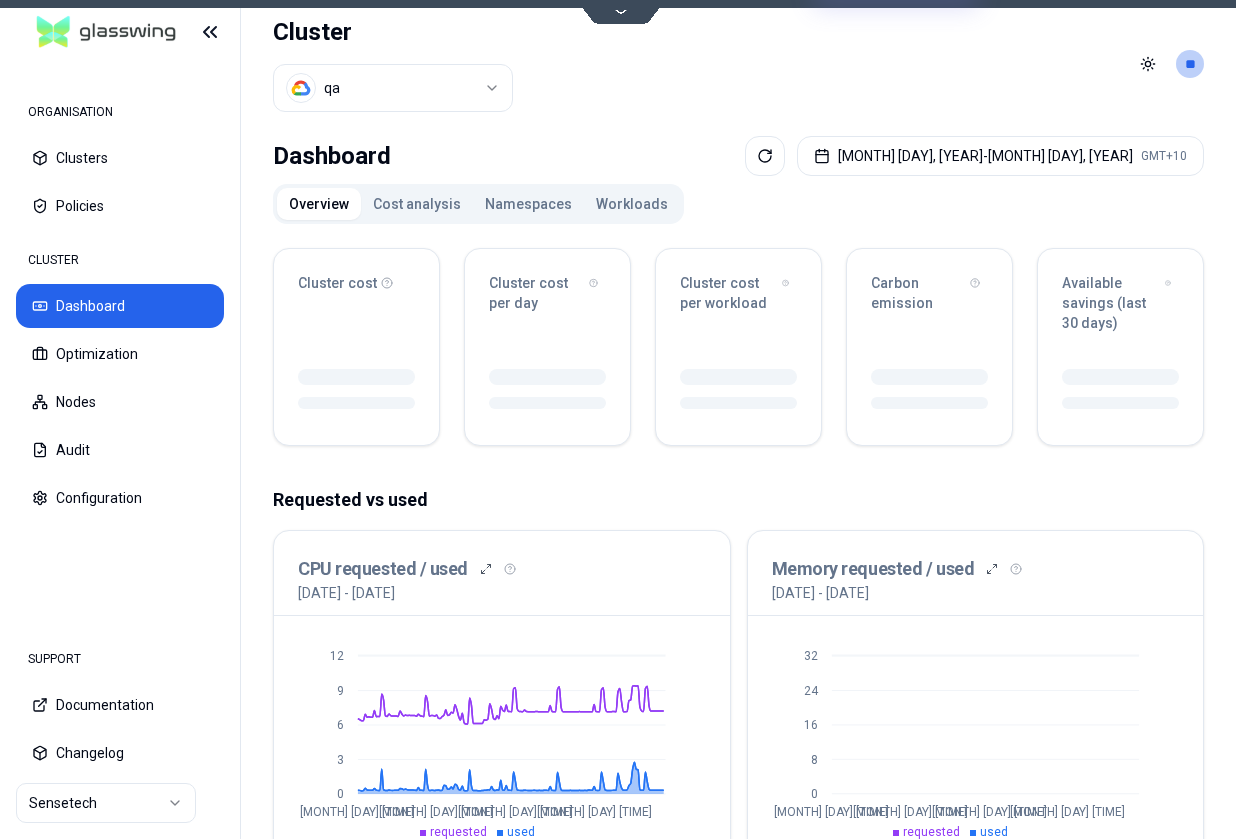 click on "Workloads" at bounding box center (632, 204) 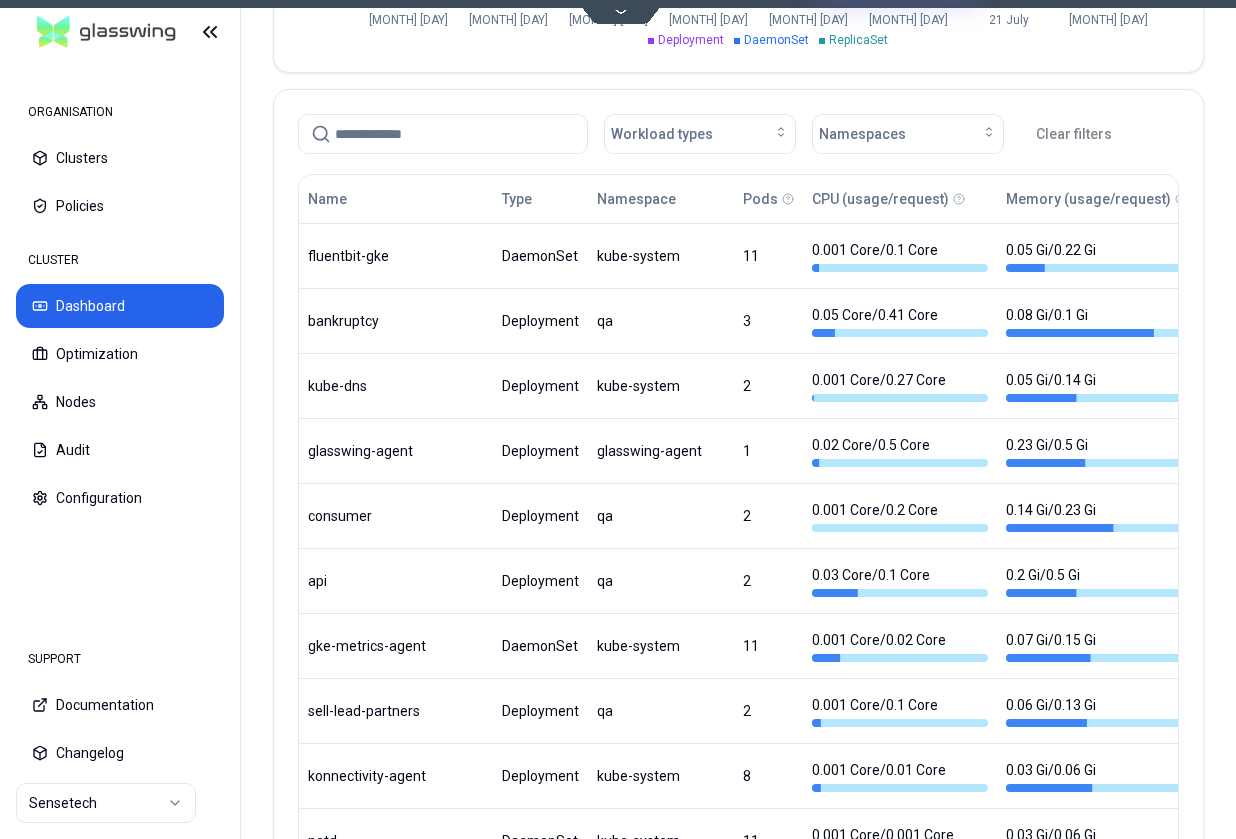 scroll, scrollTop: 1045, scrollLeft: 0, axis: vertical 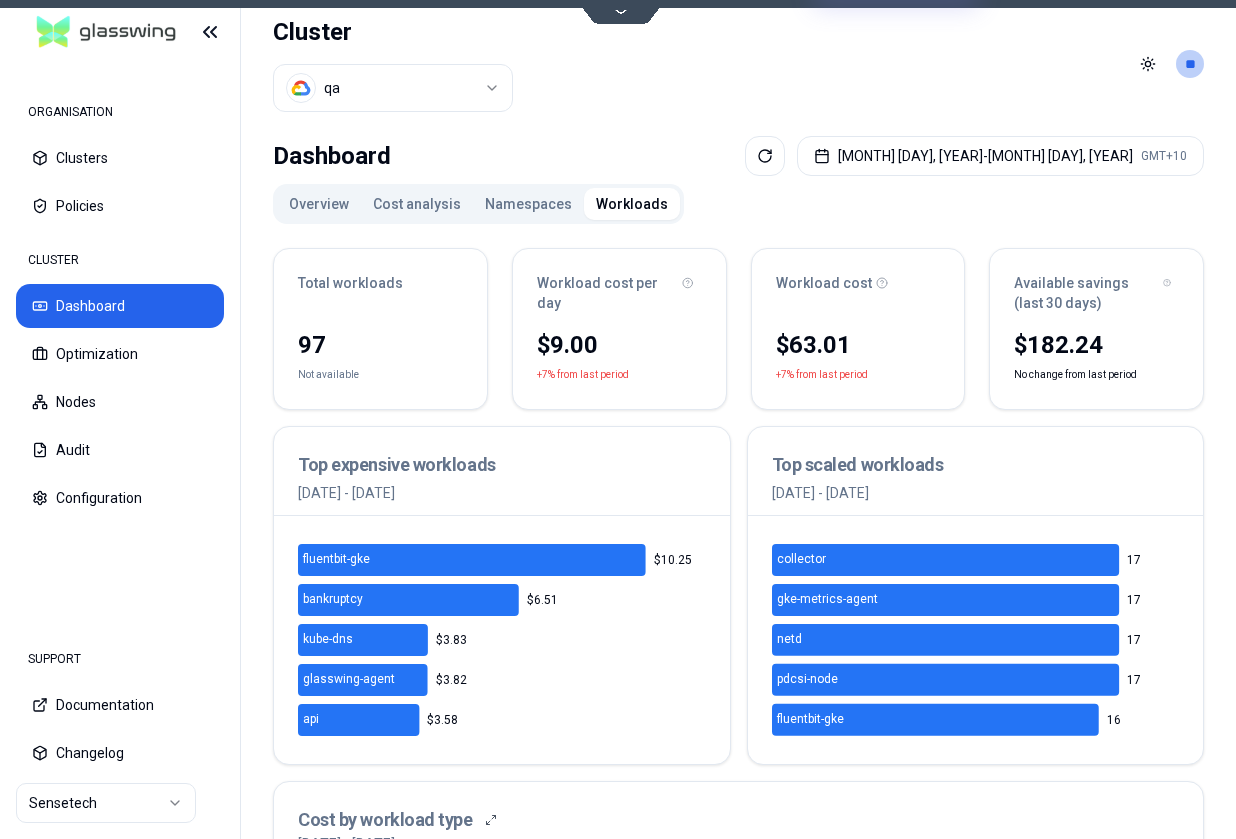 click on "Namespaces" at bounding box center (528, 204) 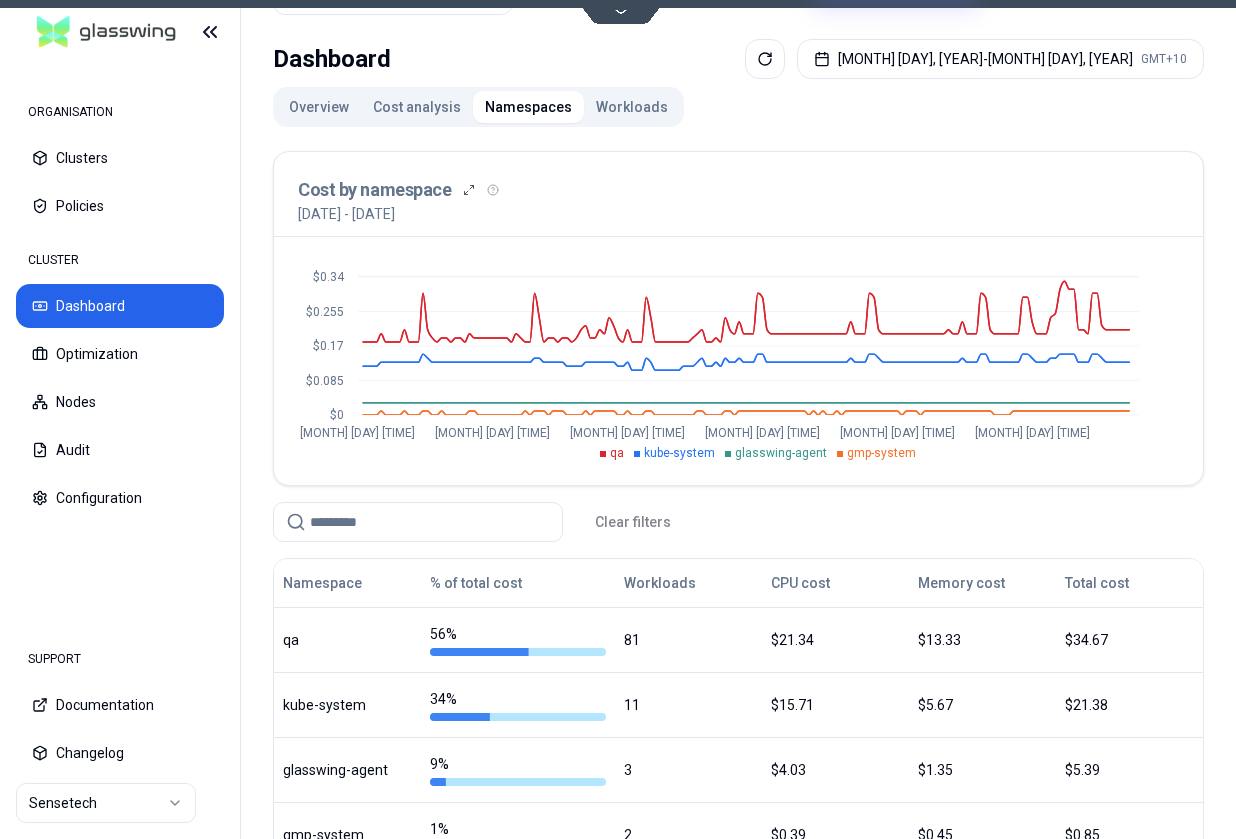 scroll, scrollTop: 0, scrollLeft: 0, axis: both 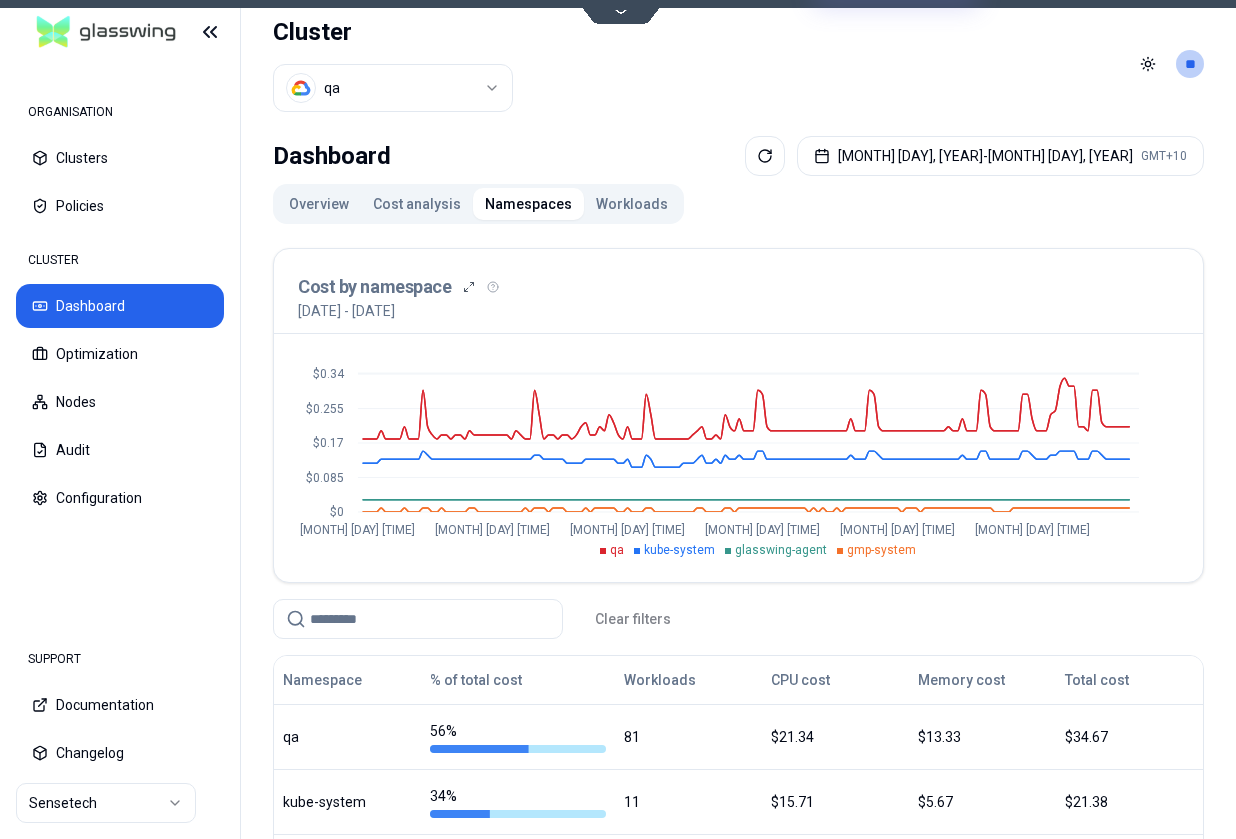 click on "Cost analysis" at bounding box center [417, 204] 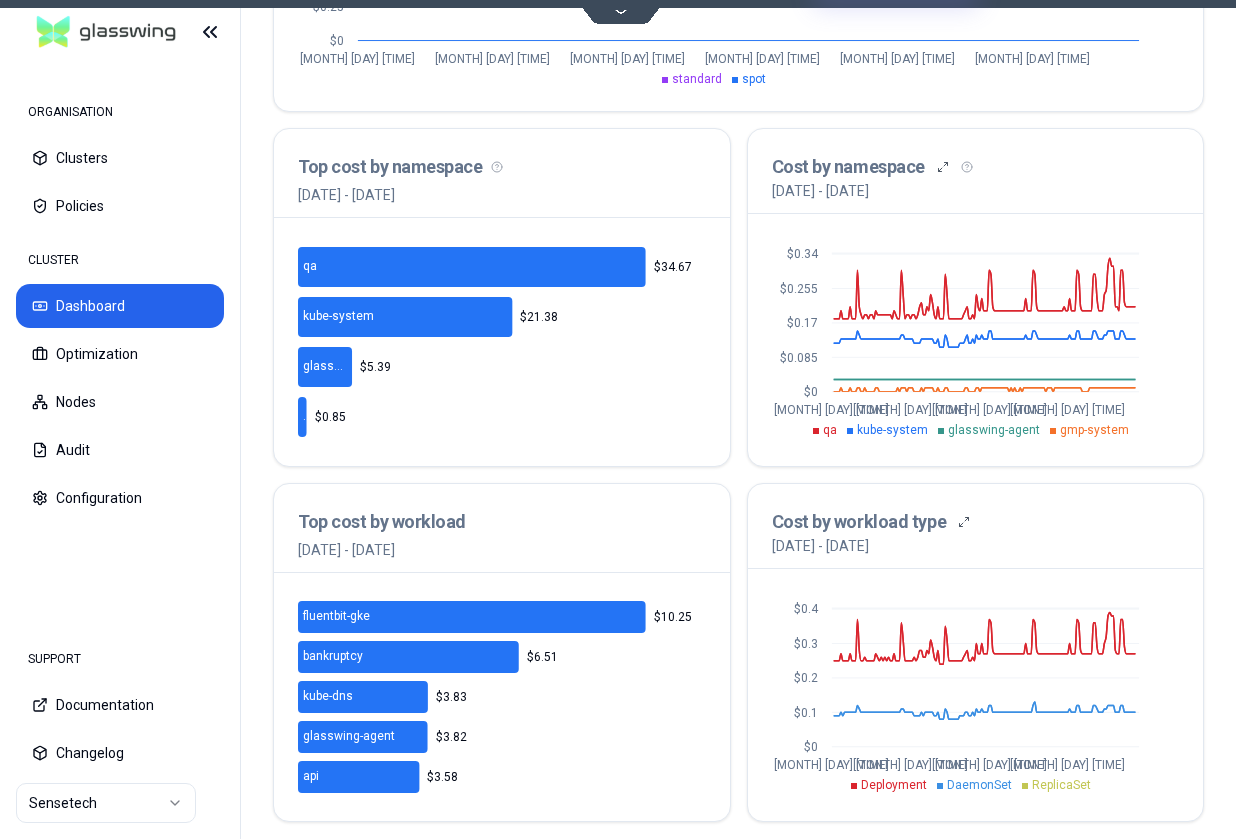 scroll, scrollTop: 679, scrollLeft: 0, axis: vertical 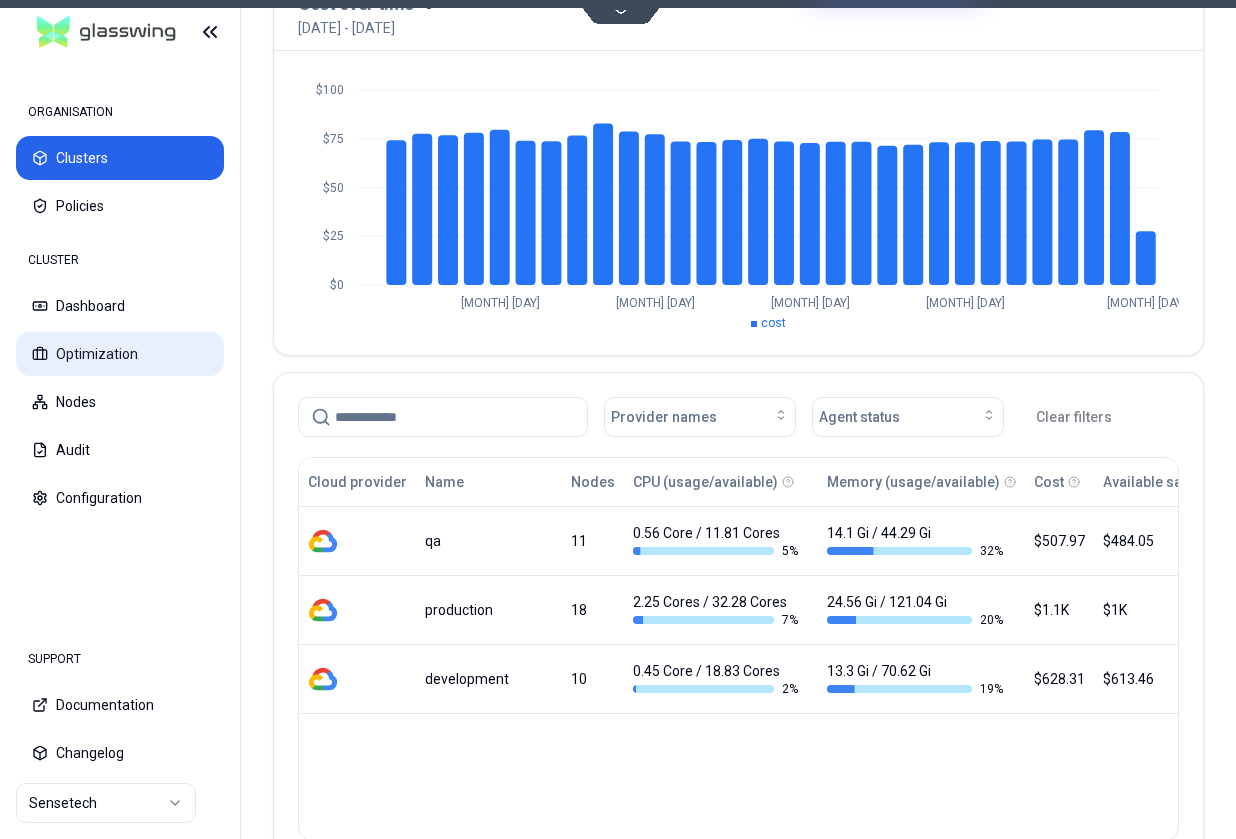 click on "Optimization" at bounding box center (120, 354) 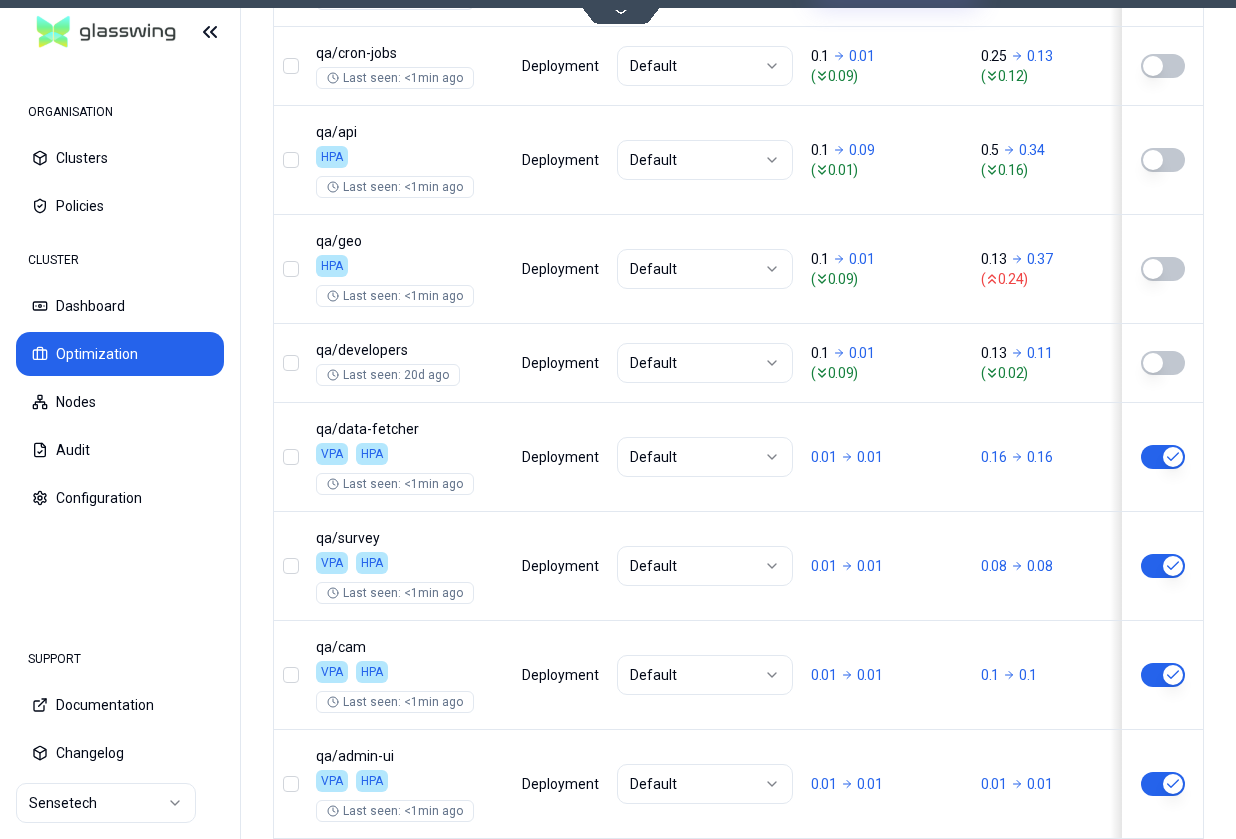 scroll, scrollTop: 1255, scrollLeft: 0, axis: vertical 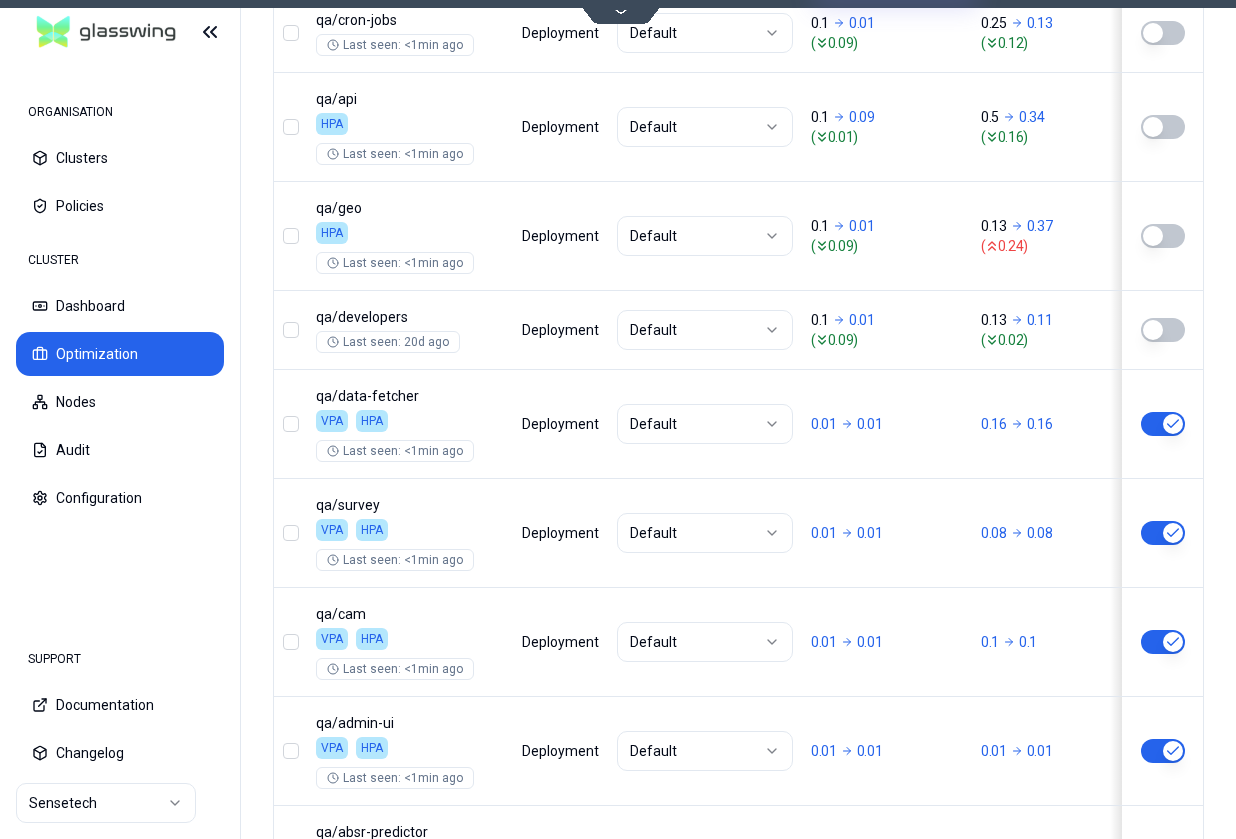 click on "2" at bounding box center [850, 952] 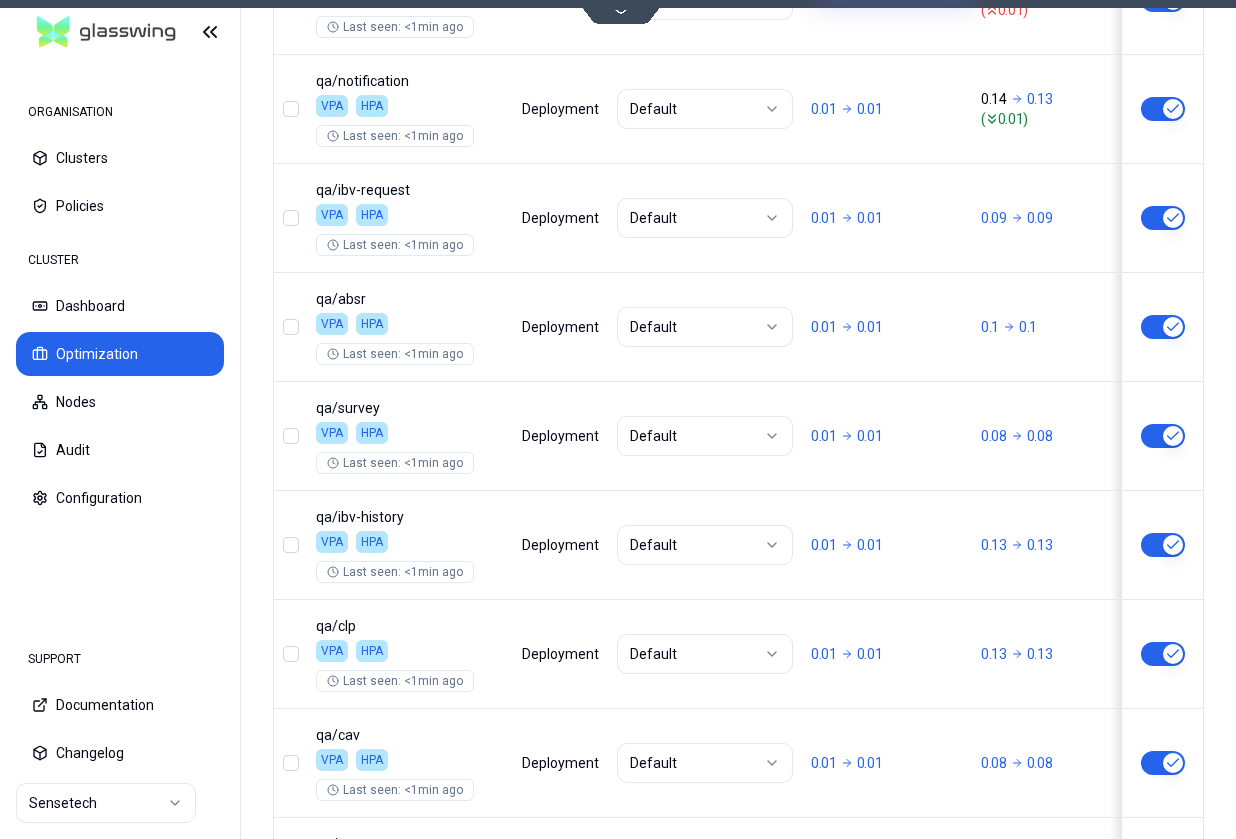 scroll, scrollTop: 1313, scrollLeft: 0, axis: vertical 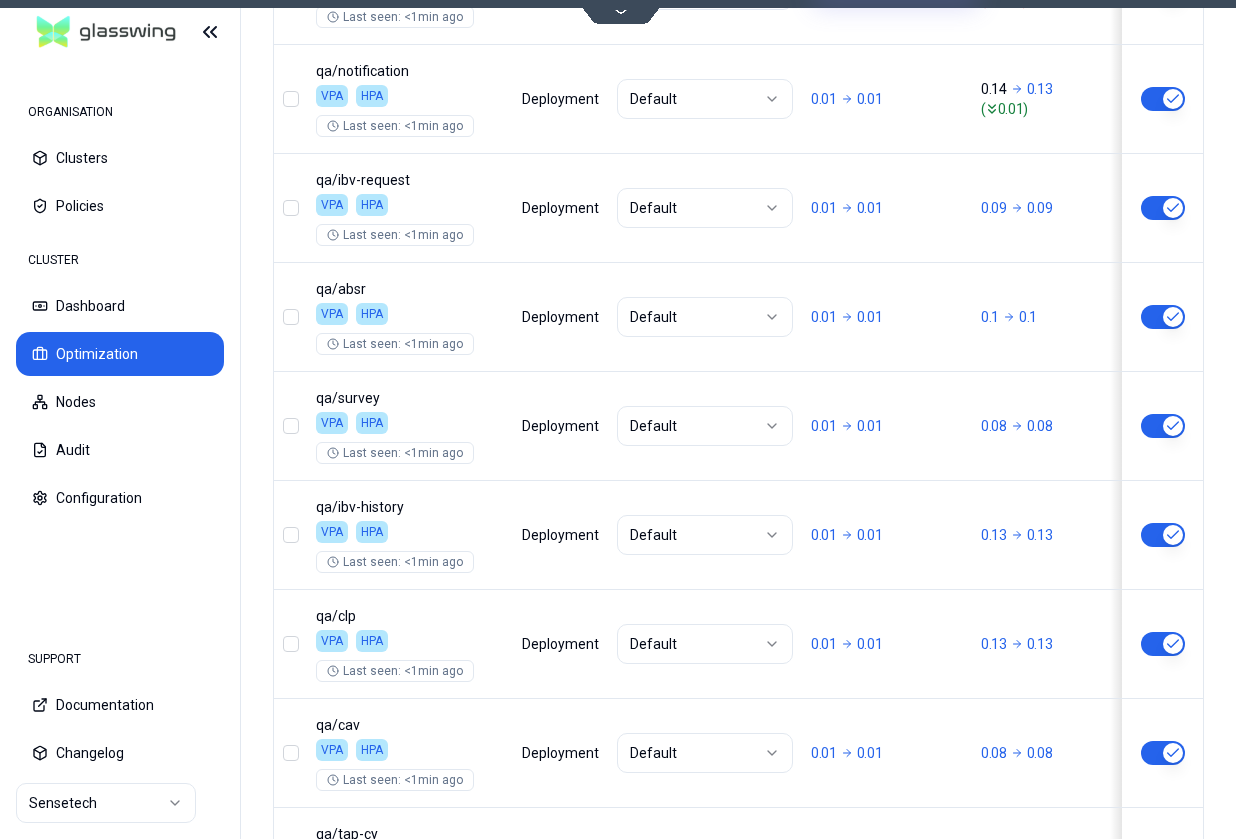 click on "3" at bounding box center [894, 954] 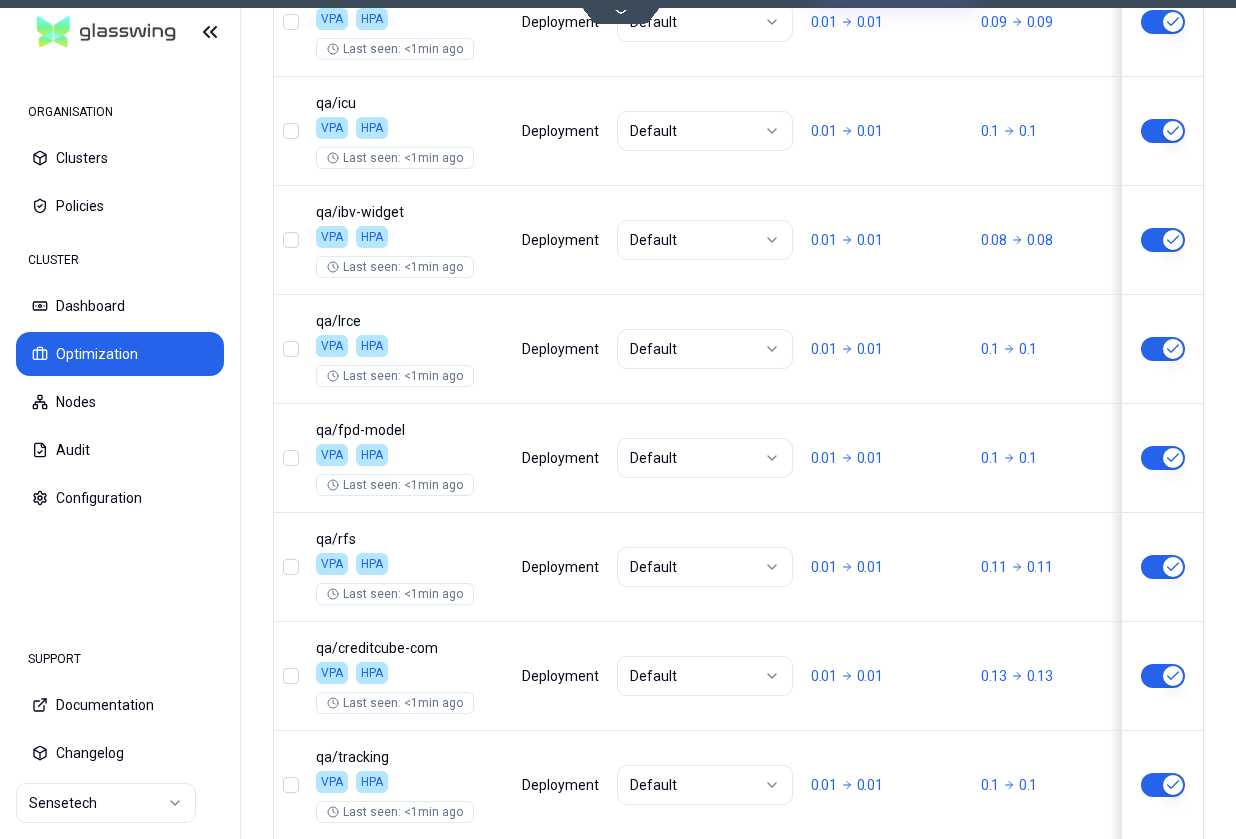 scroll, scrollTop: 1313, scrollLeft: 0, axis: vertical 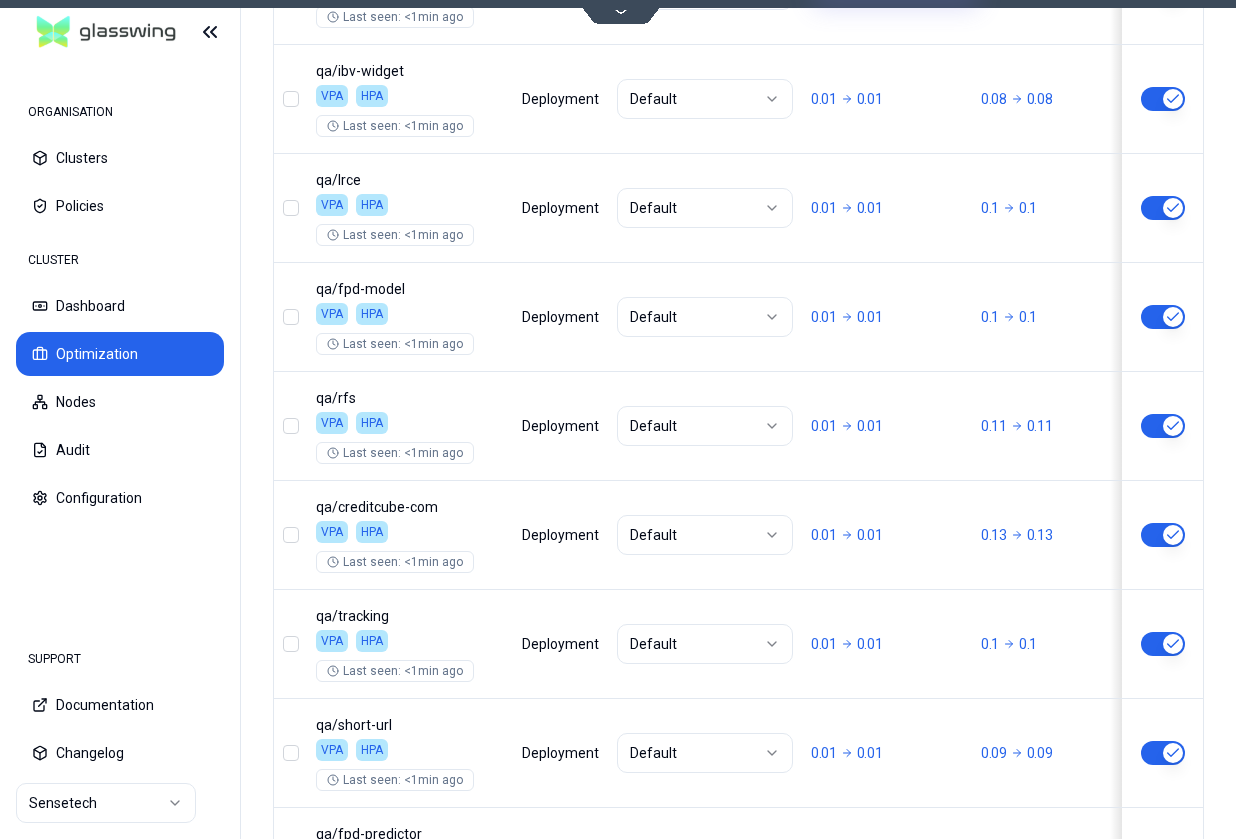 click on "4" at bounding box center (938, 954) 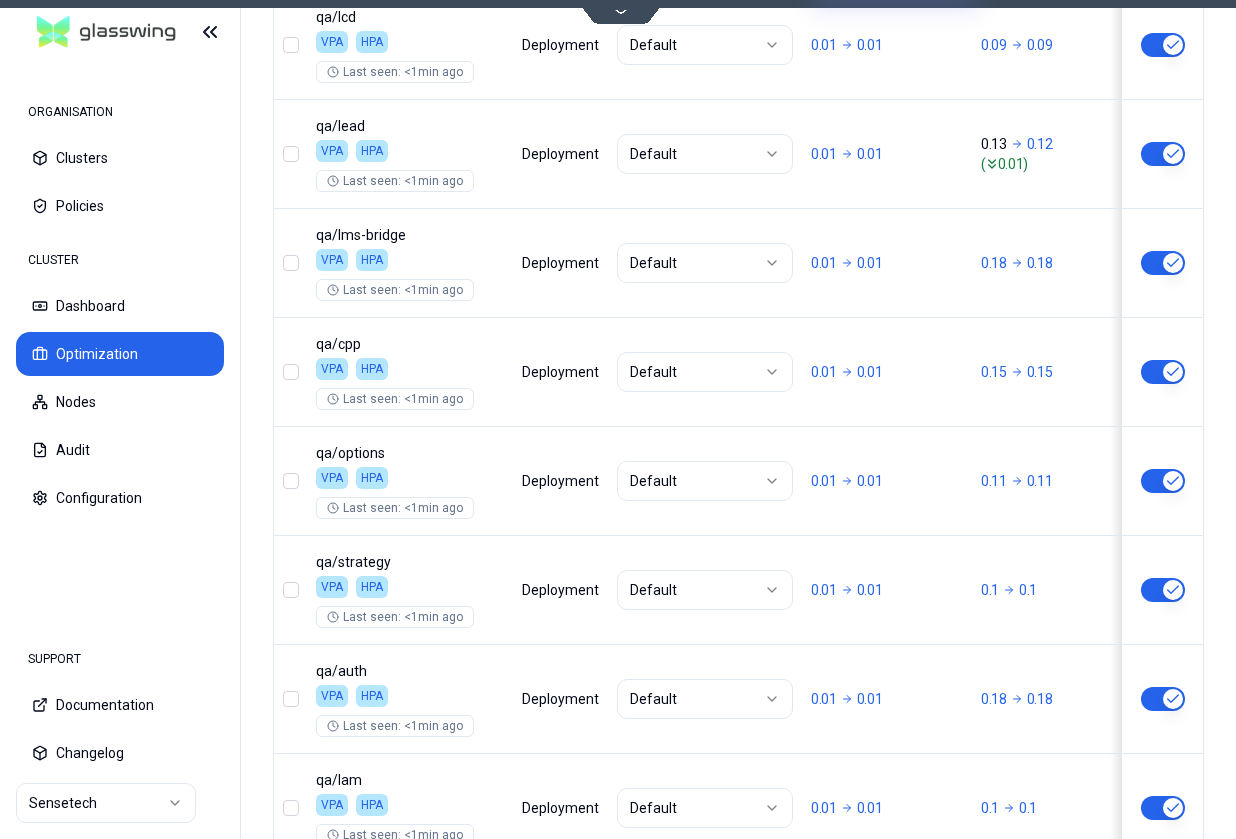 scroll, scrollTop: 1313, scrollLeft: 0, axis: vertical 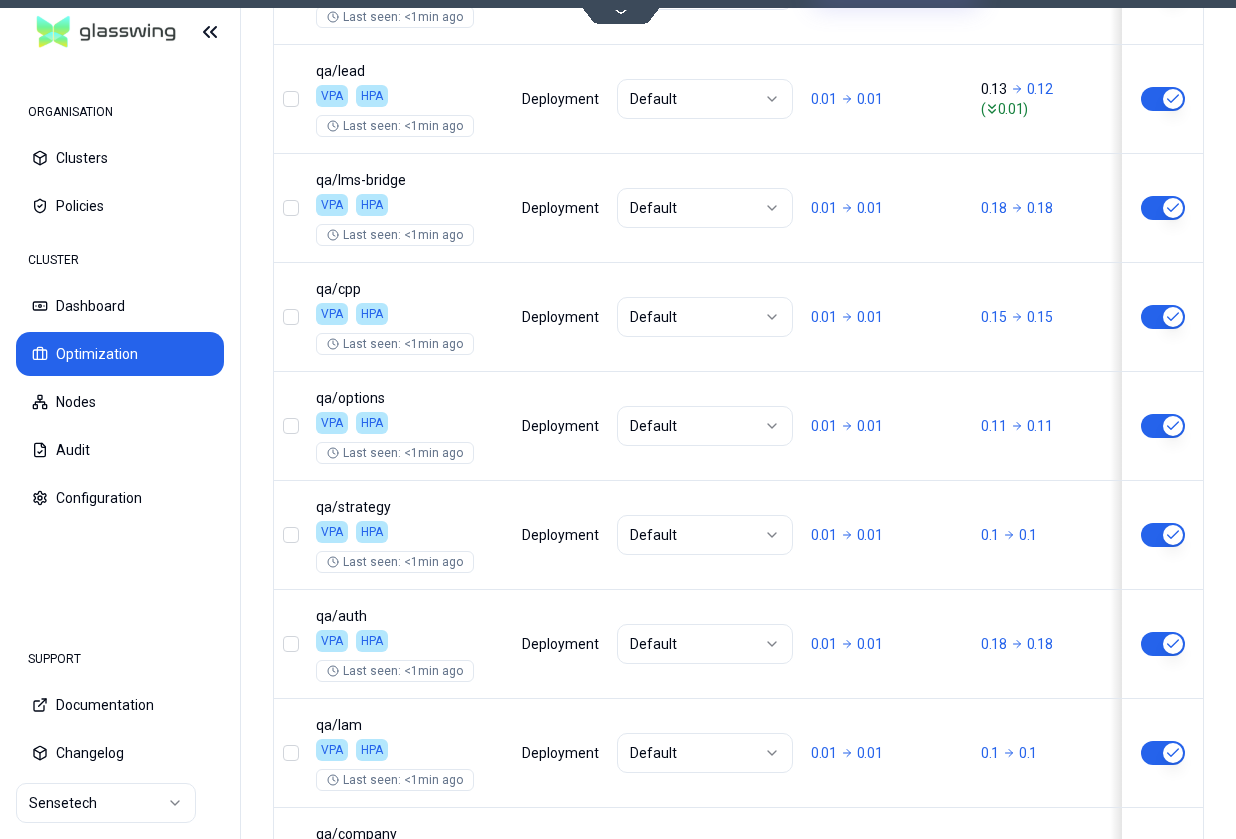 click on "5" at bounding box center [978, 954] 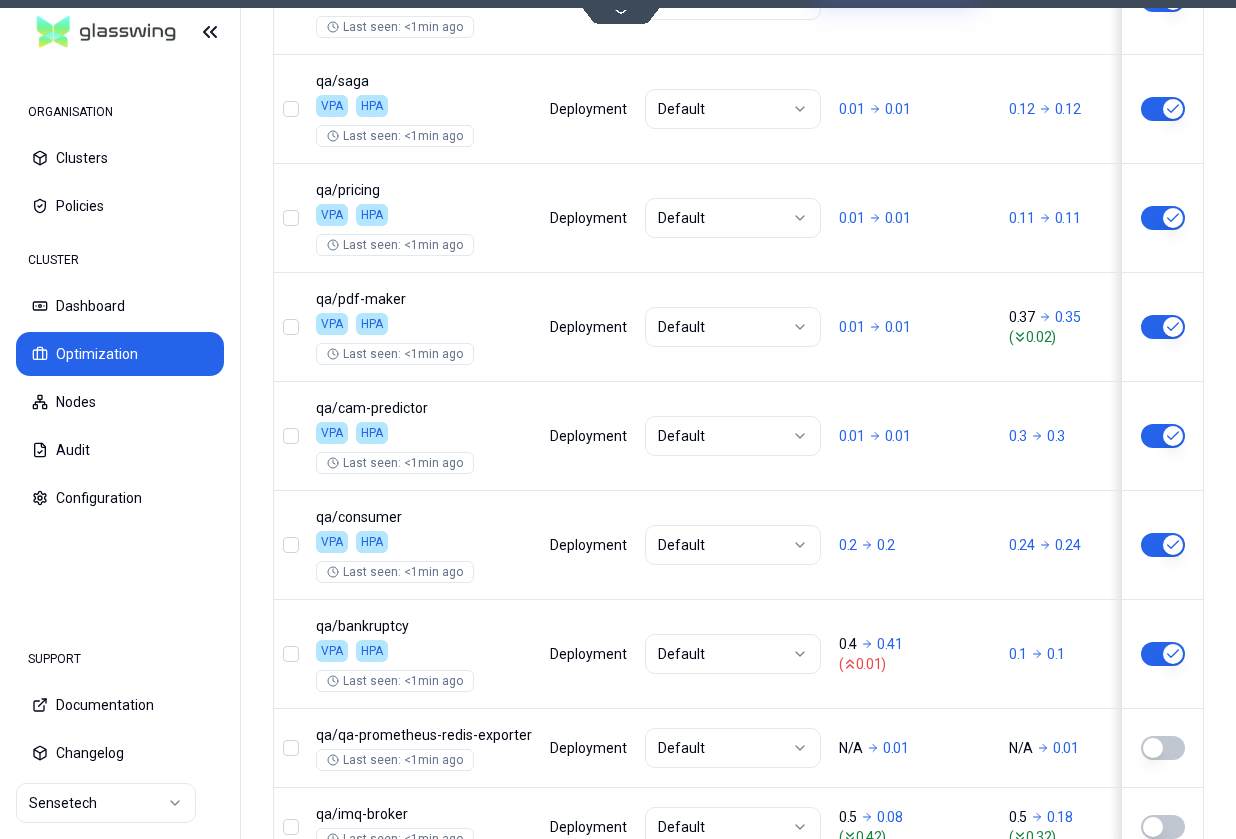scroll, scrollTop: 1225, scrollLeft: 0, axis: vertical 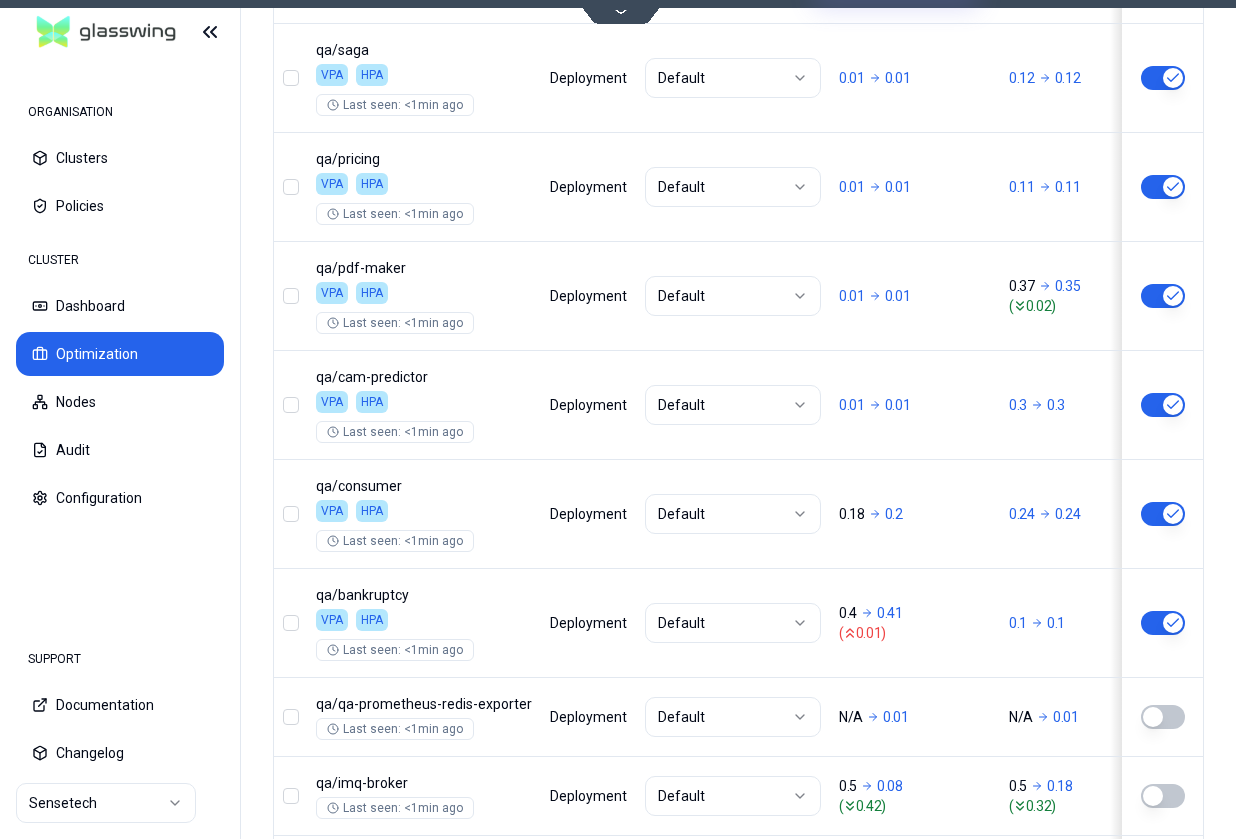 click on "6" at bounding box center (1022, 952) 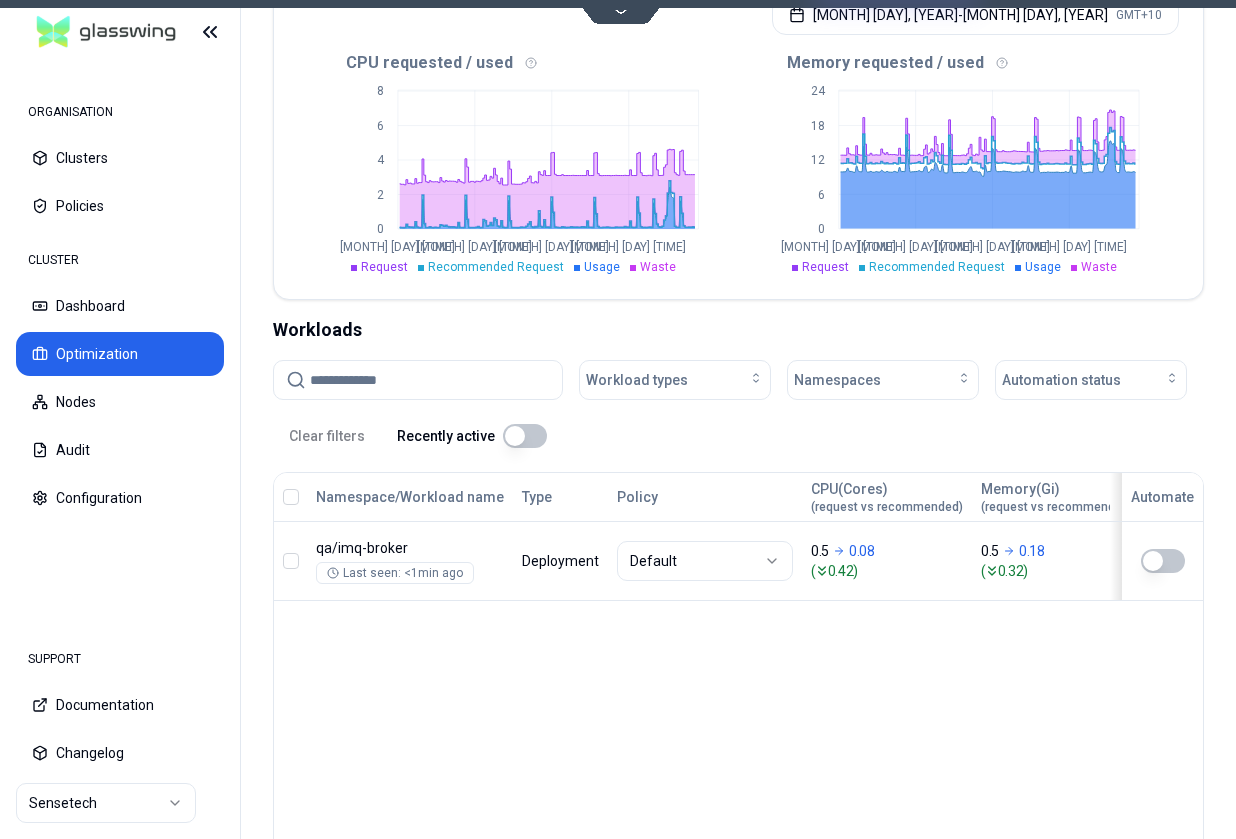 scroll, scrollTop: 574, scrollLeft: 0, axis: vertical 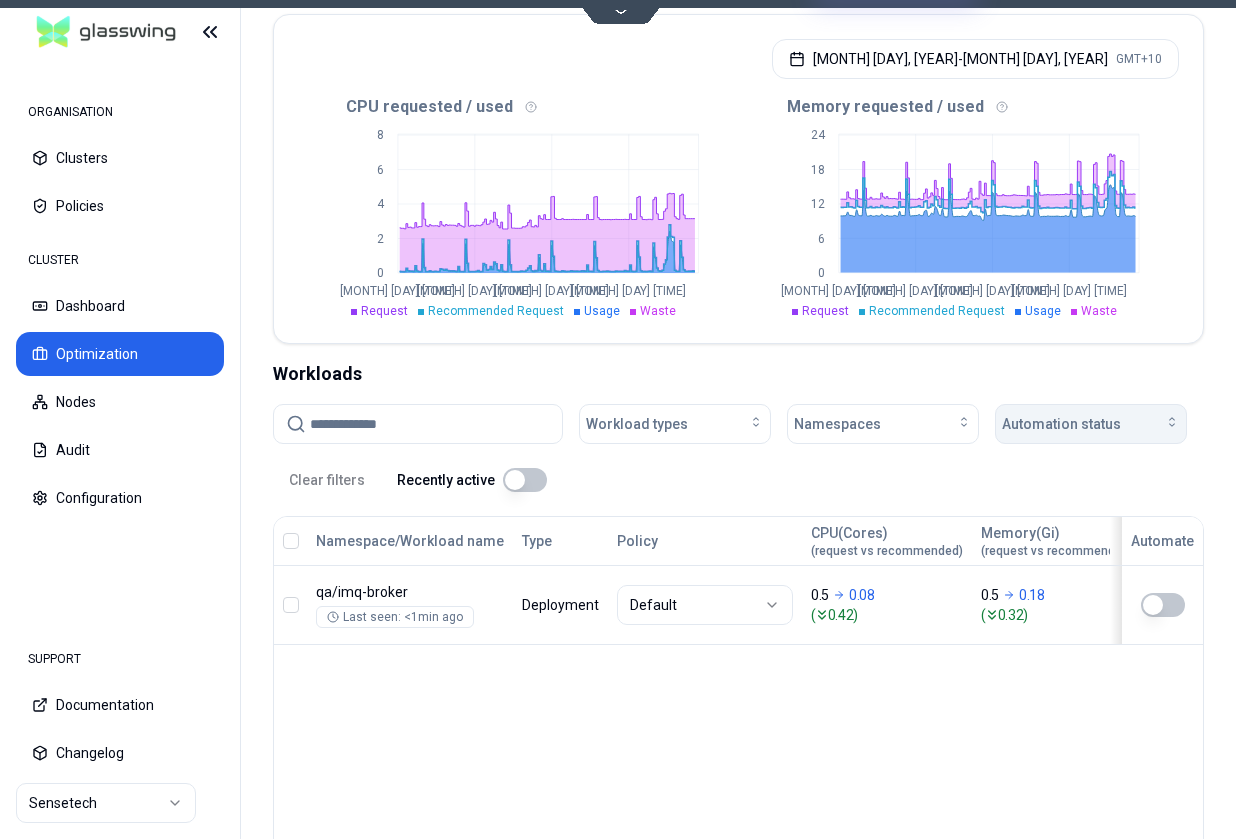 click on "Automation status" at bounding box center (1061, 424) 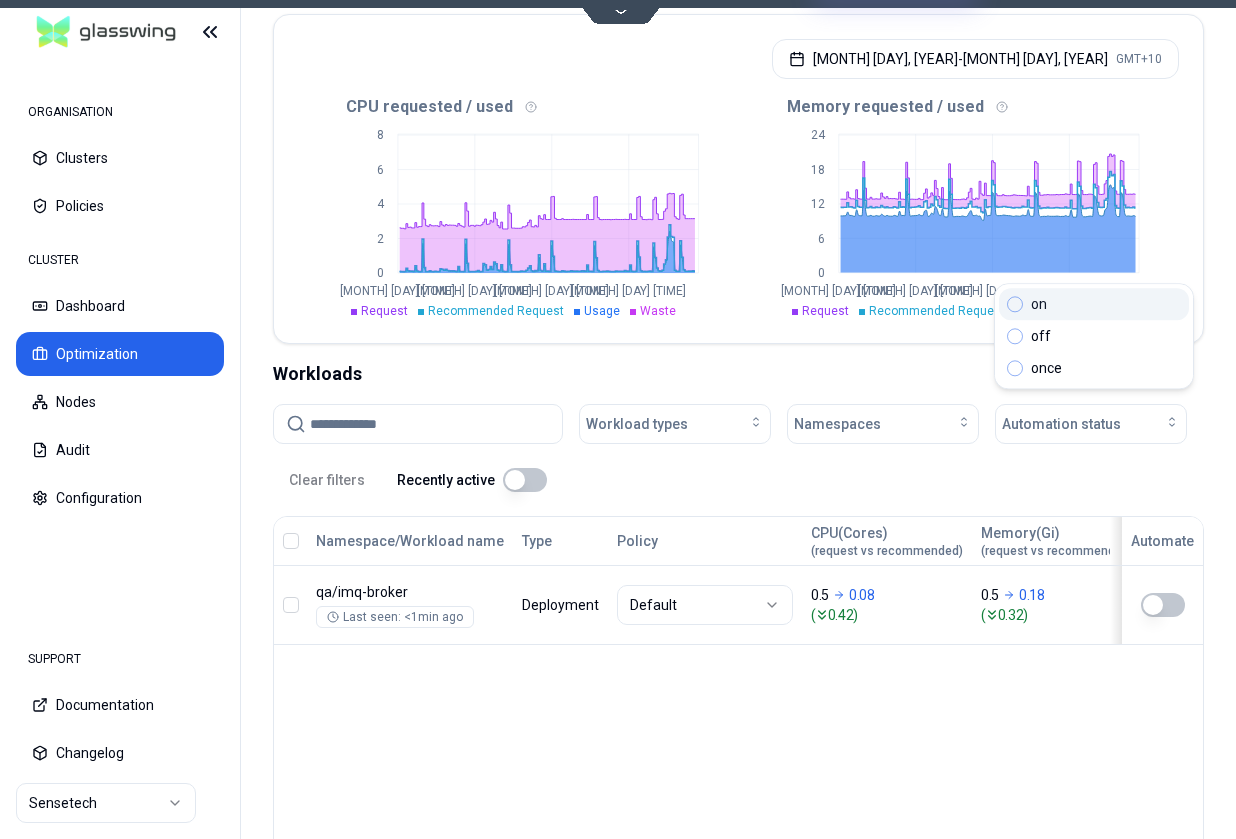 click at bounding box center [1015, 304] 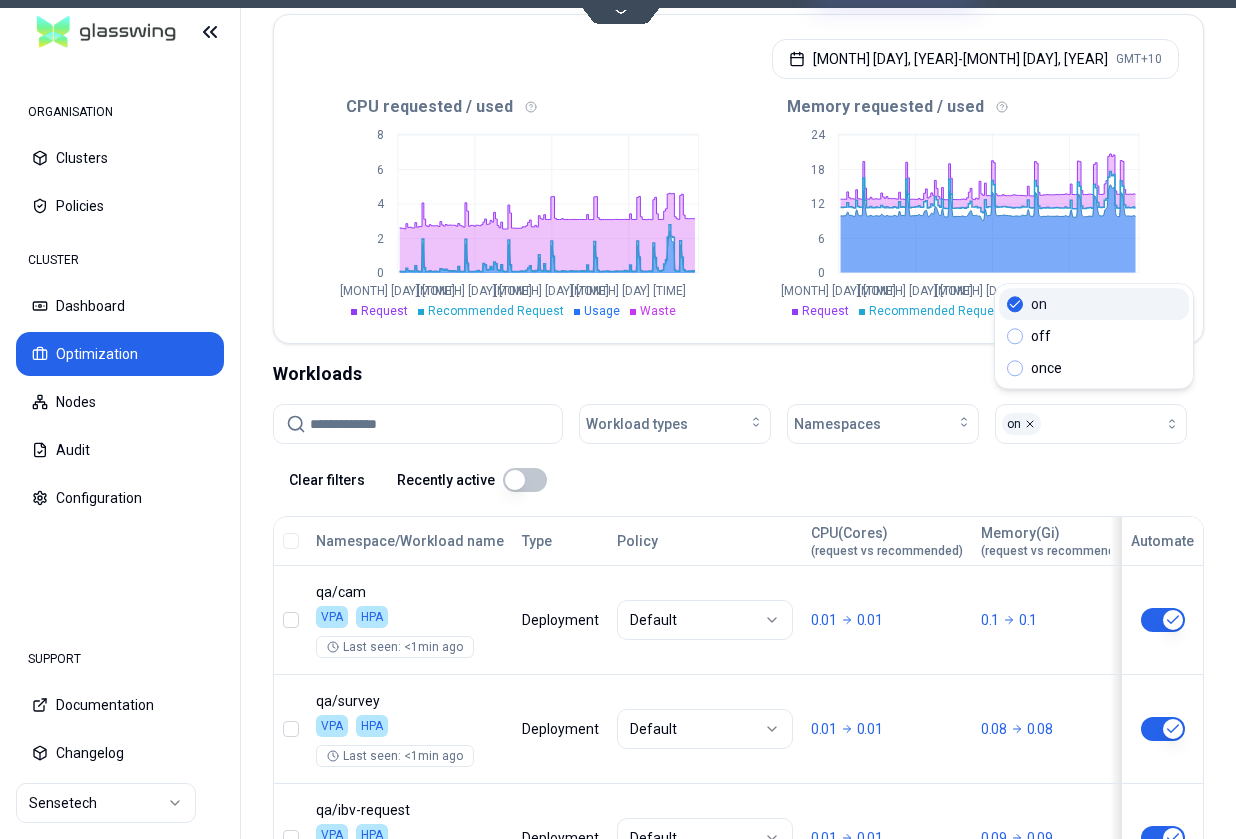click 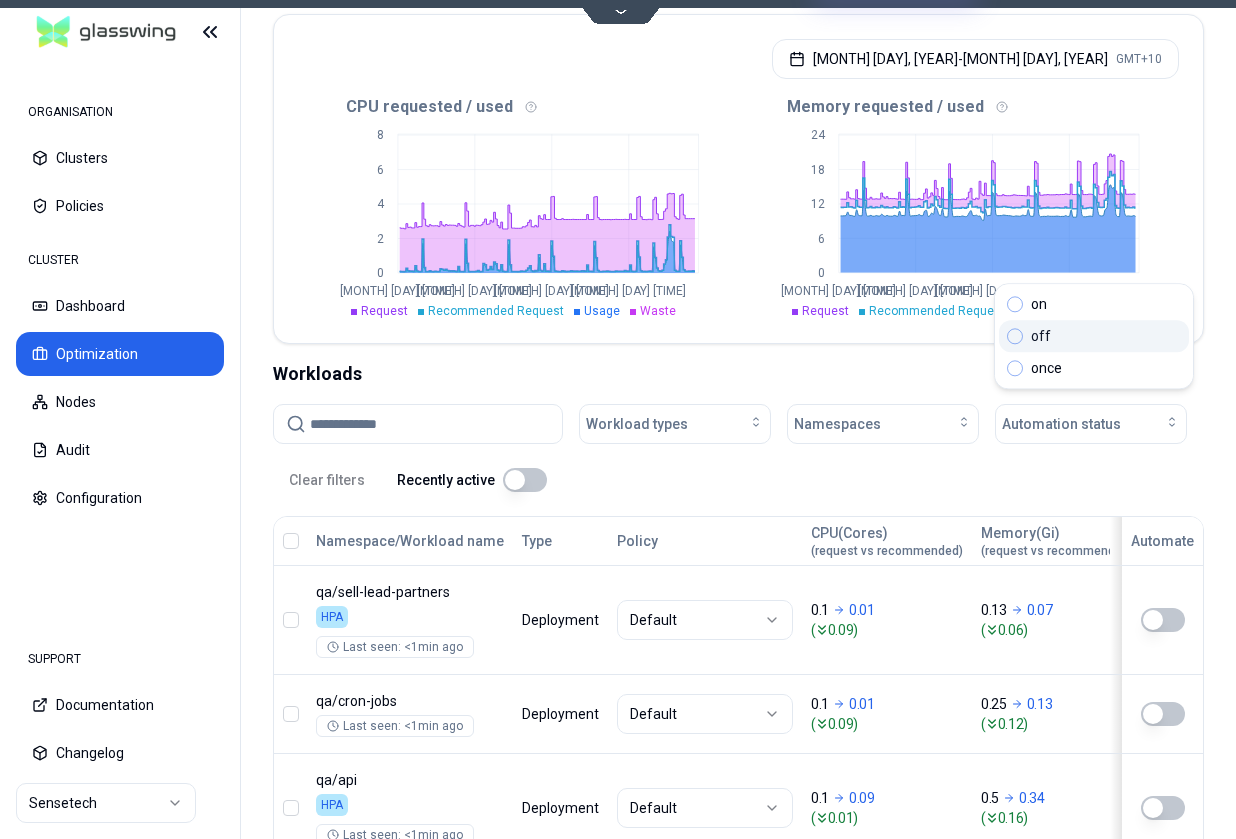 click at bounding box center (1015, 336) 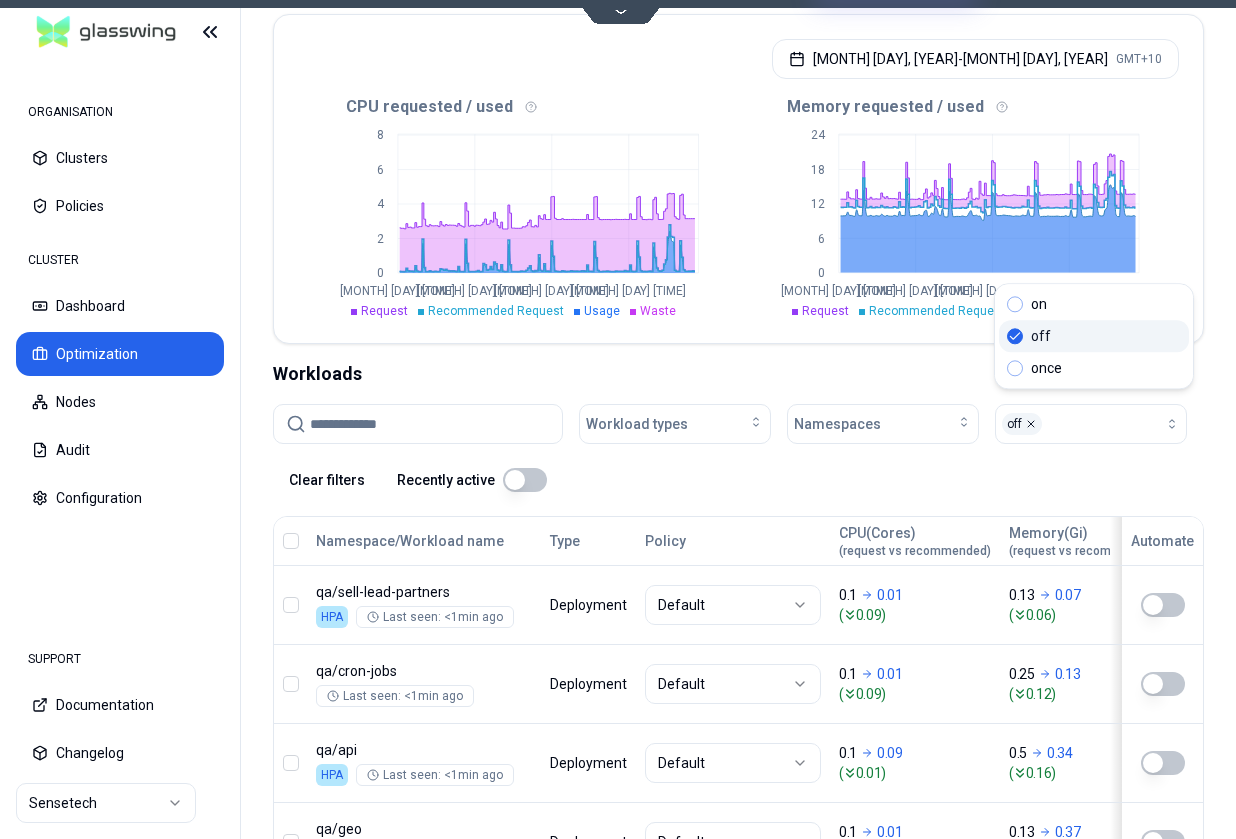 click on "Workload types Namespaces 1 off   Clear filters Recently active" at bounding box center (738, 452) 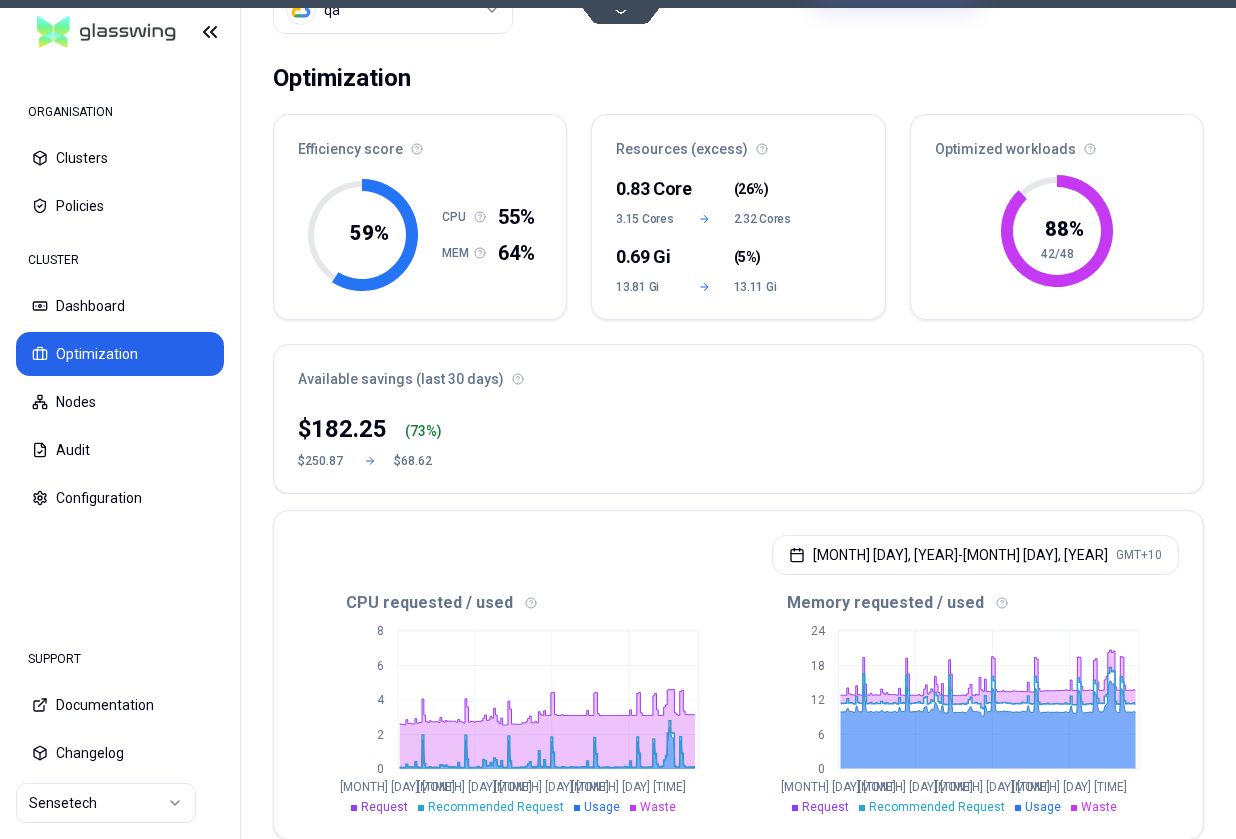 scroll, scrollTop: 76, scrollLeft: 0, axis: vertical 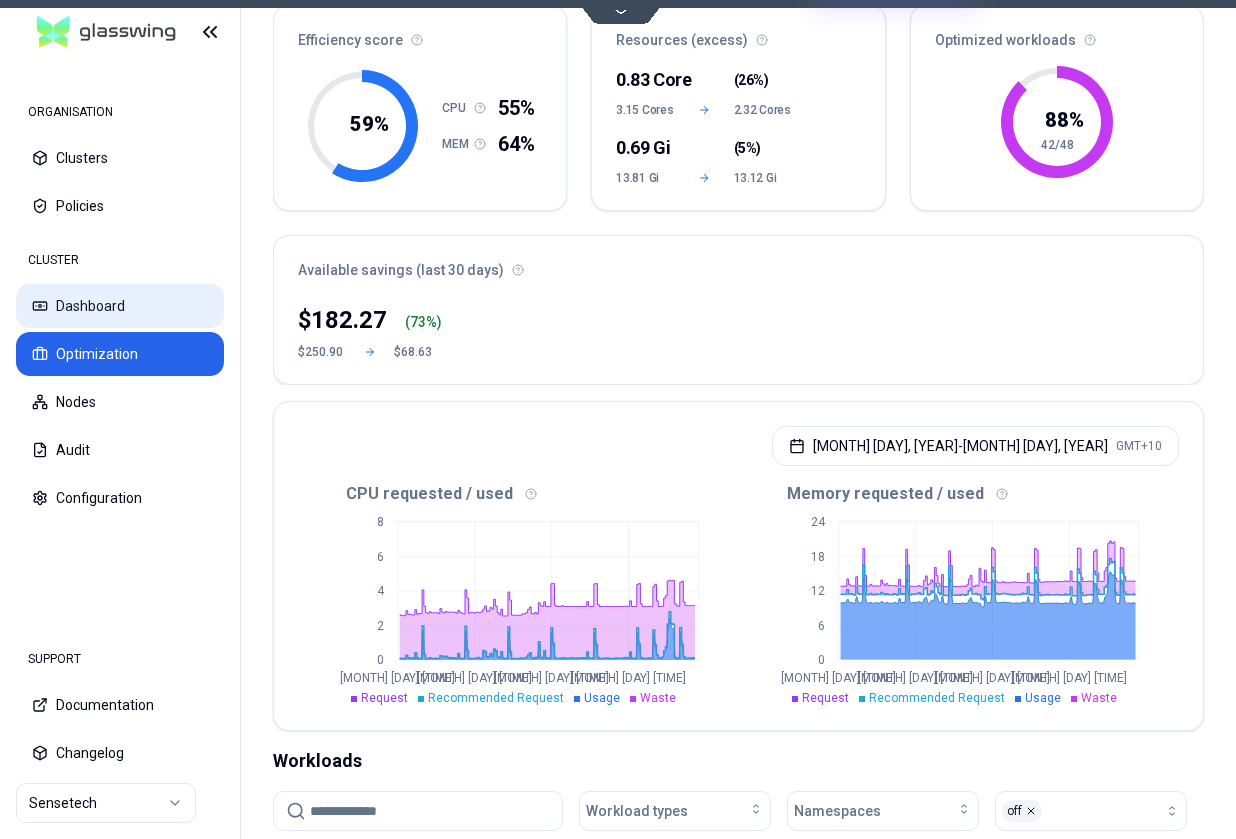 click on "Dashboard" at bounding box center (120, 306) 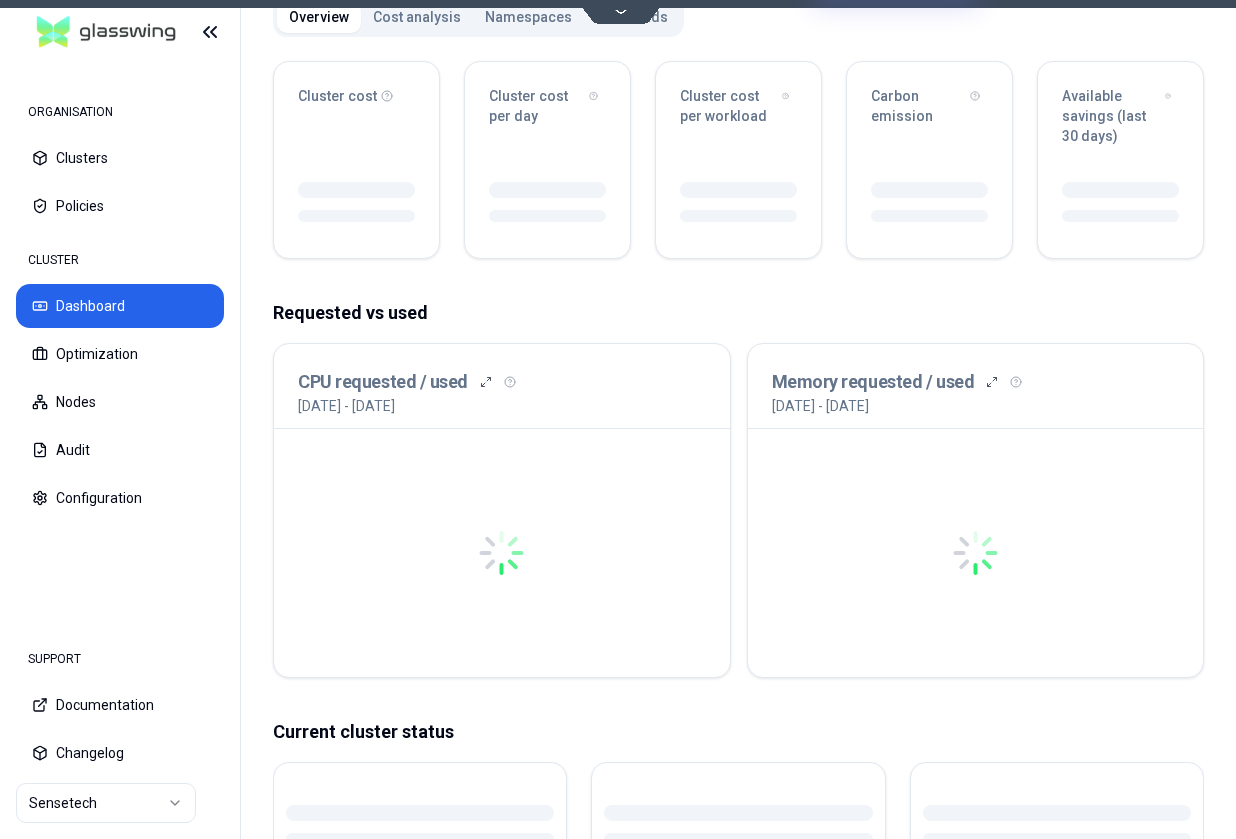 scroll, scrollTop: 0, scrollLeft: 0, axis: both 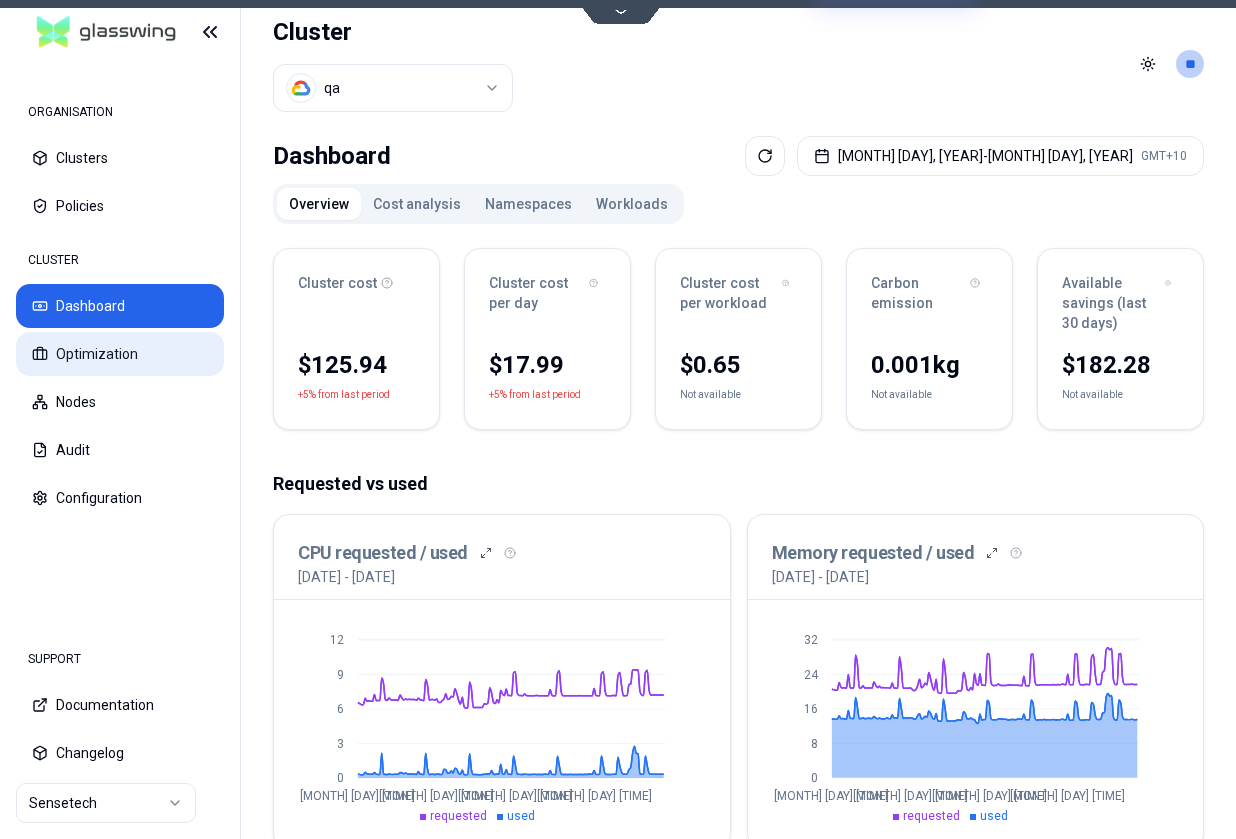 click on "Optimization" at bounding box center [120, 354] 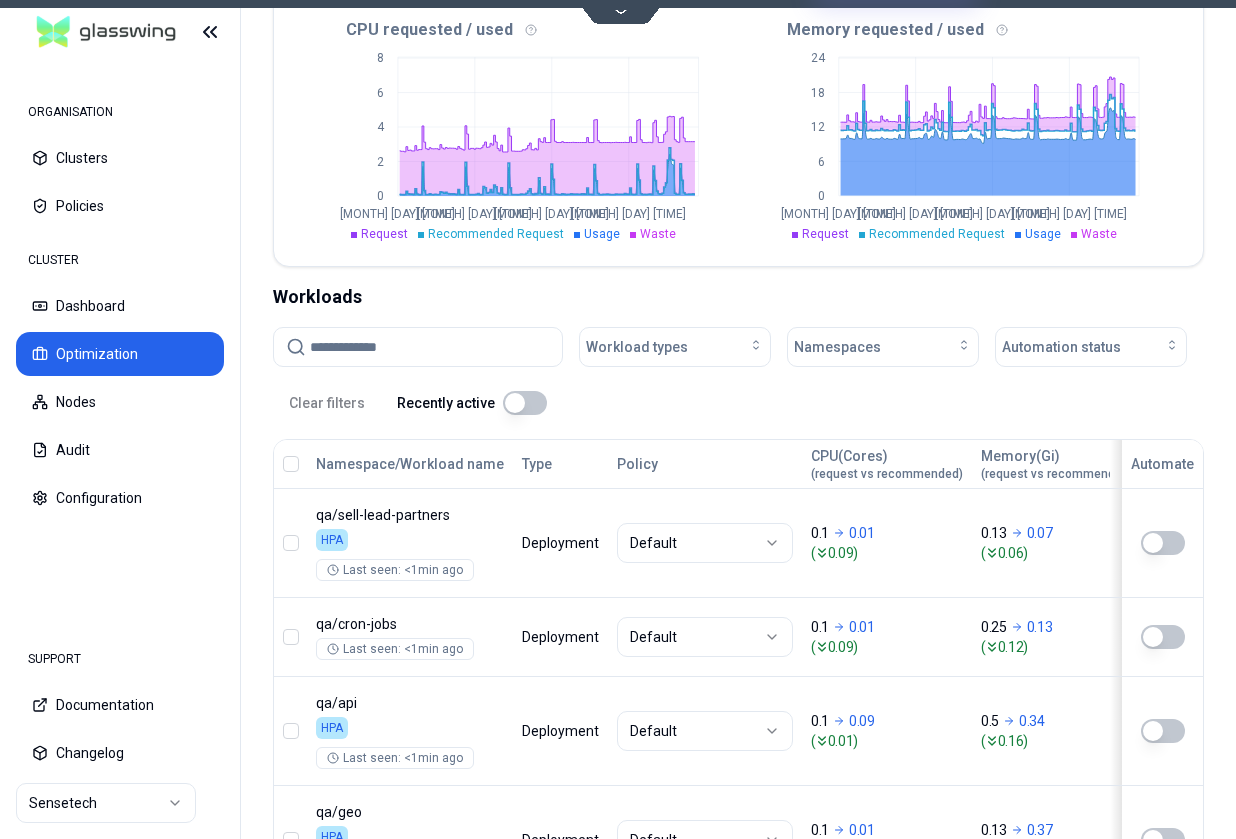 scroll, scrollTop: 647, scrollLeft: 0, axis: vertical 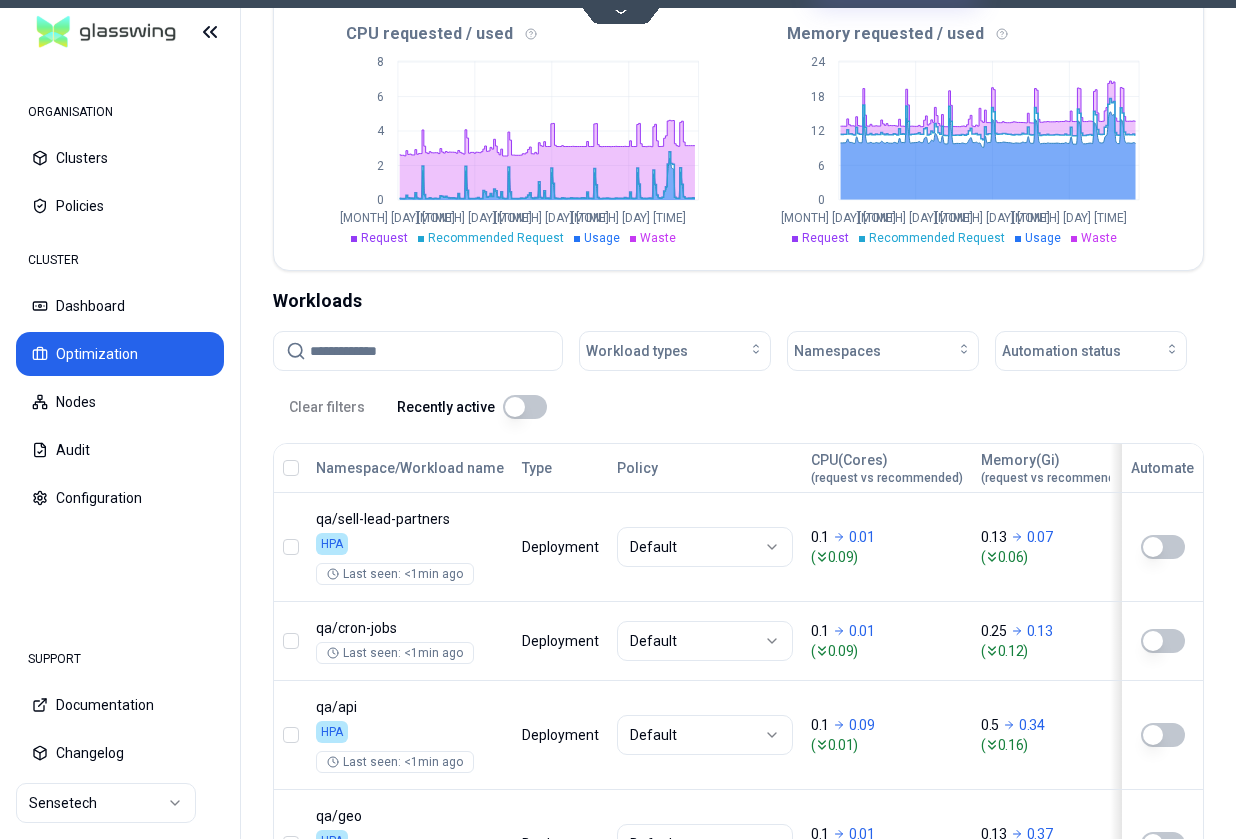 click at bounding box center (525, 407) 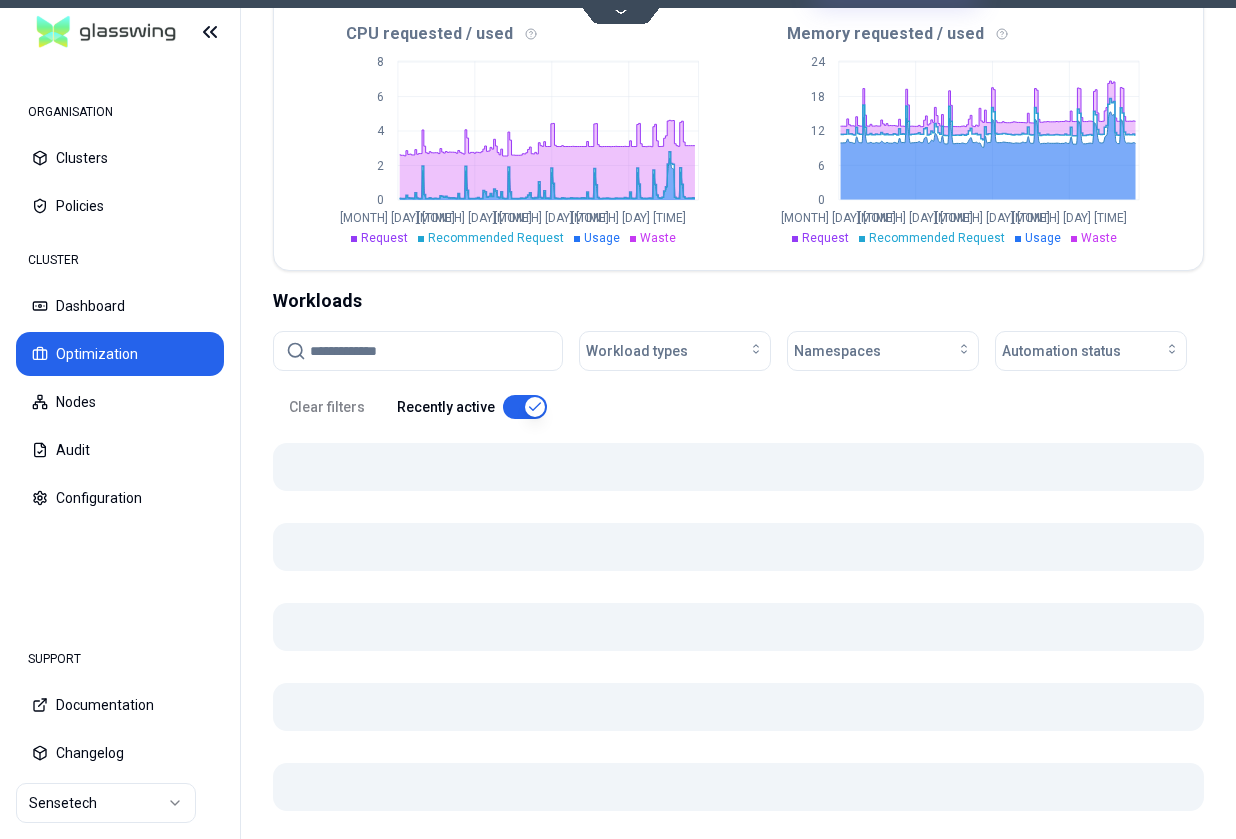 scroll, scrollTop: 618, scrollLeft: 0, axis: vertical 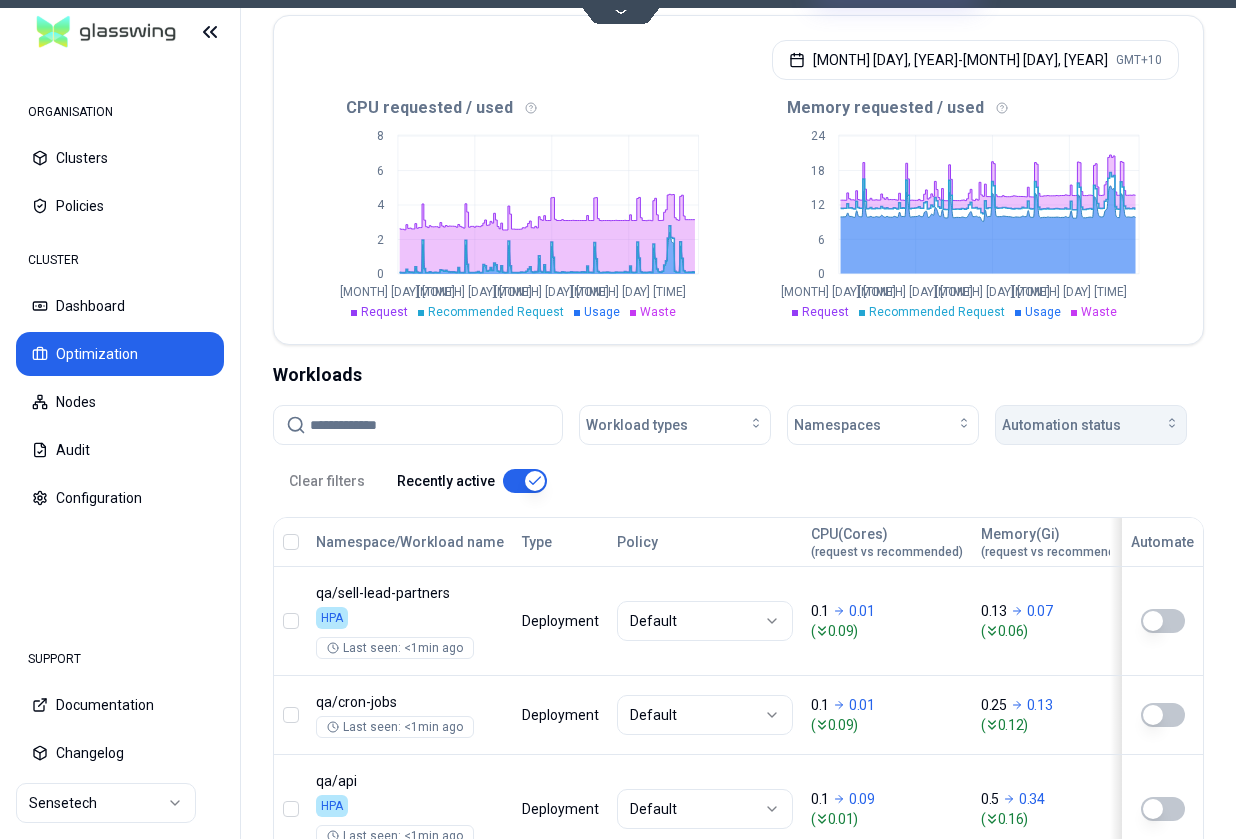 click on "Automation status" at bounding box center (1061, 425) 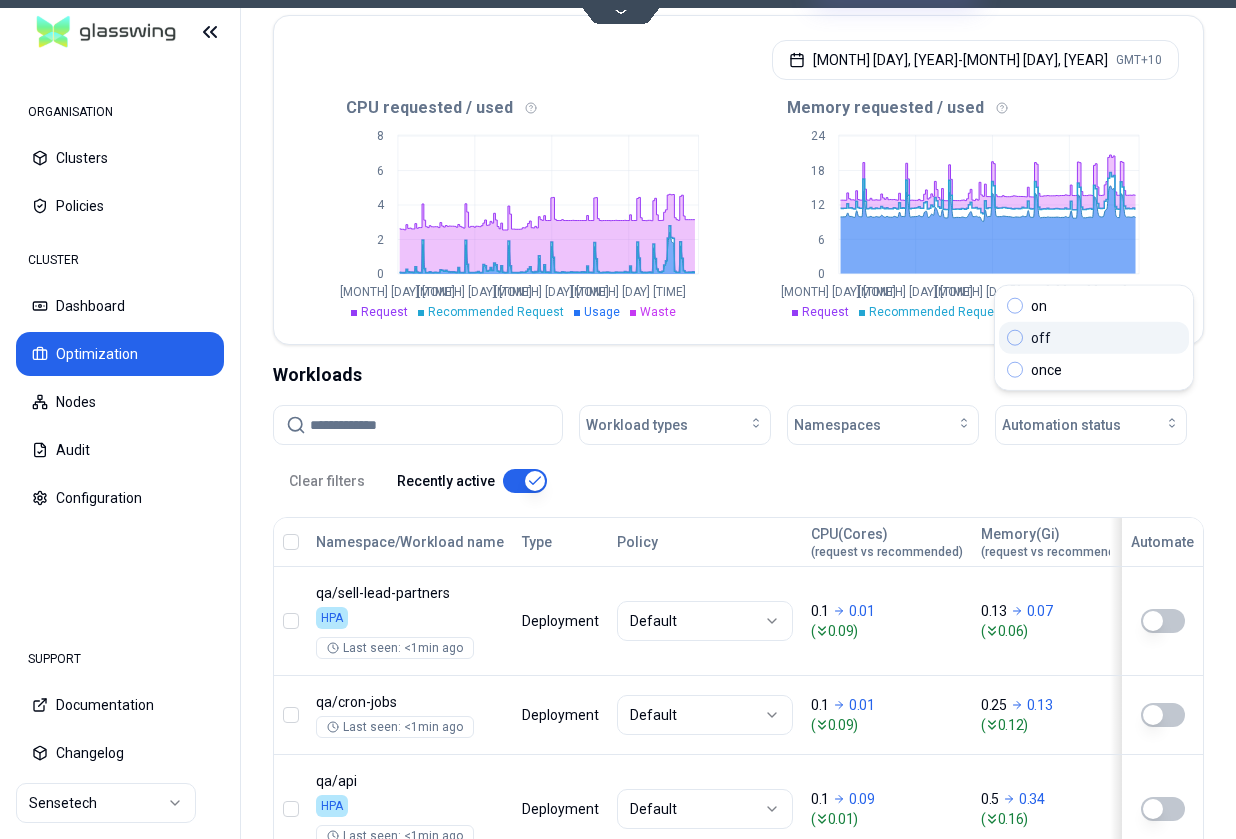 click on "off" at bounding box center [1094, 338] 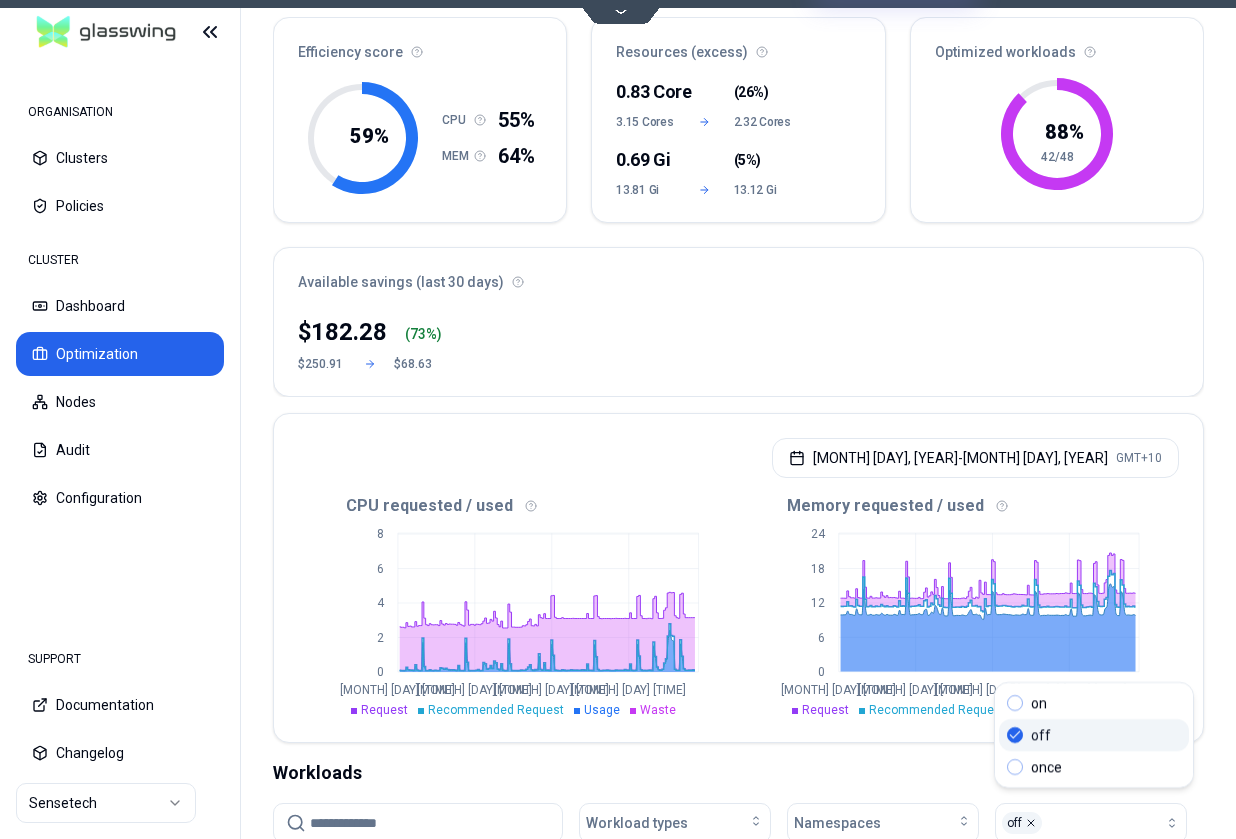 scroll, scrollTop: 171, scrollLeft: 0, axis: vertical 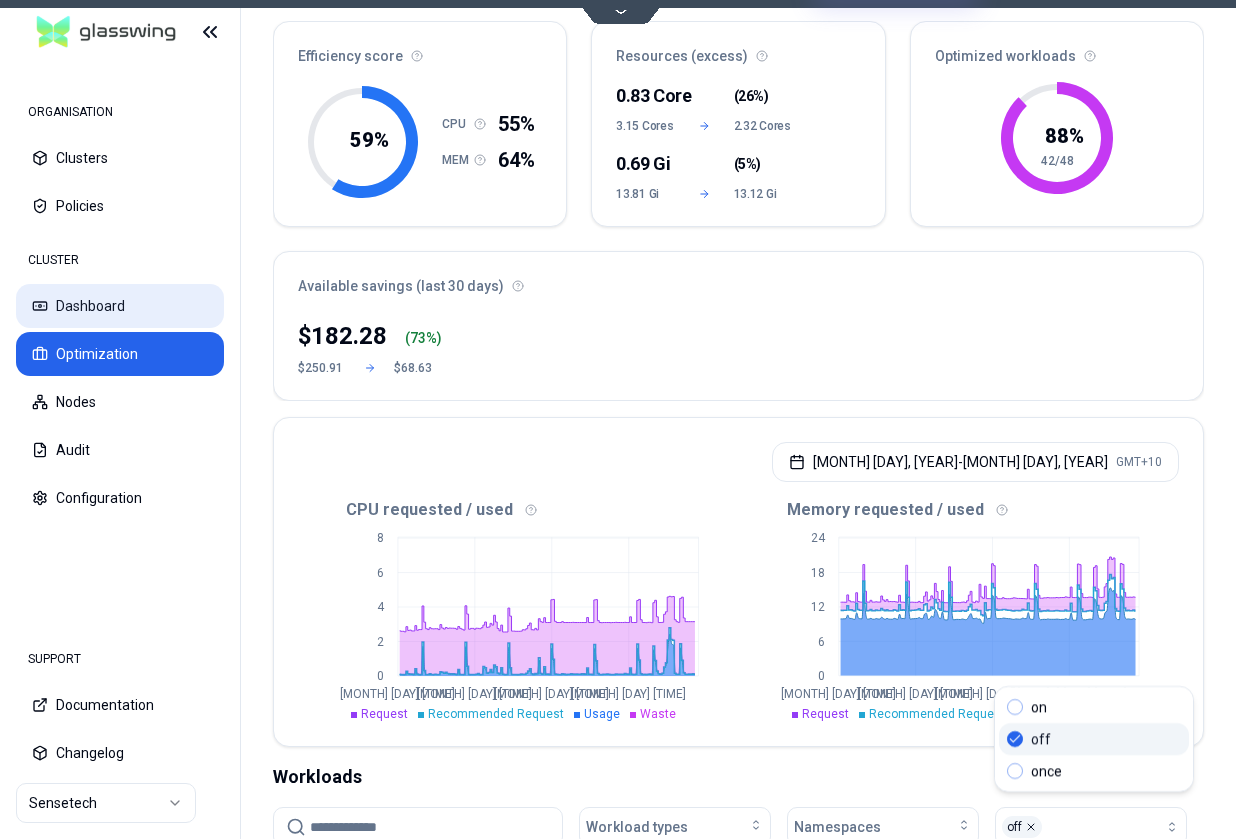 click on "Dashboard" at bounding box center (120, 306) 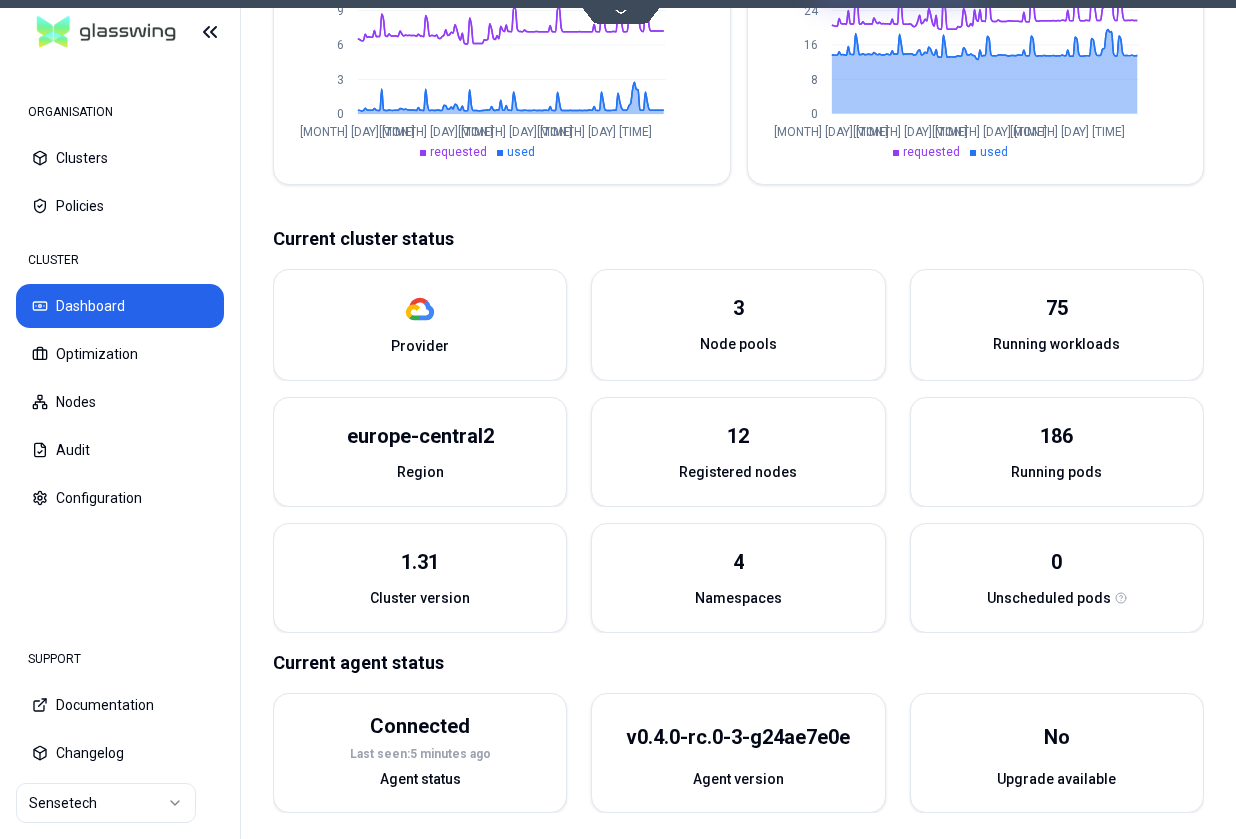 scroll, scrollTop: 0, scrollLeft: 0, axis: both 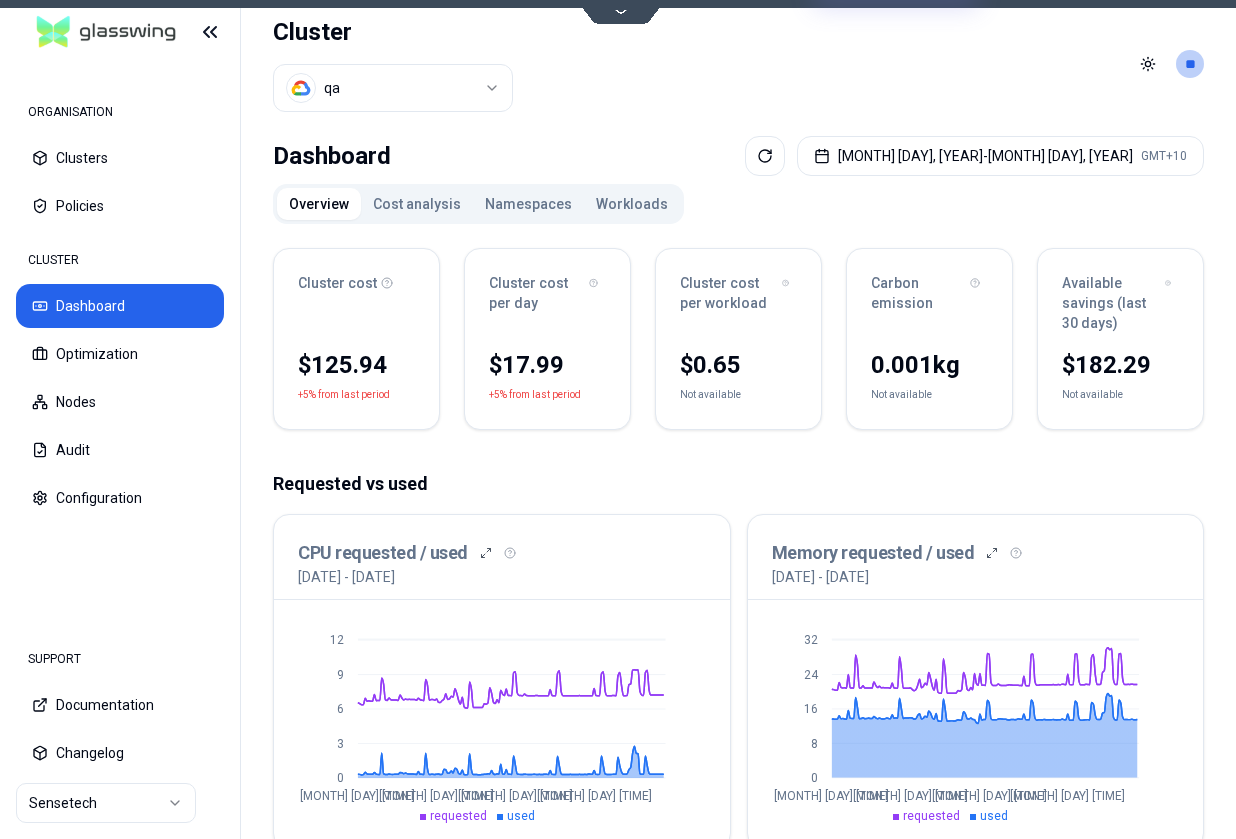 click on "Cost analysis" at bounding box center [417, 204] 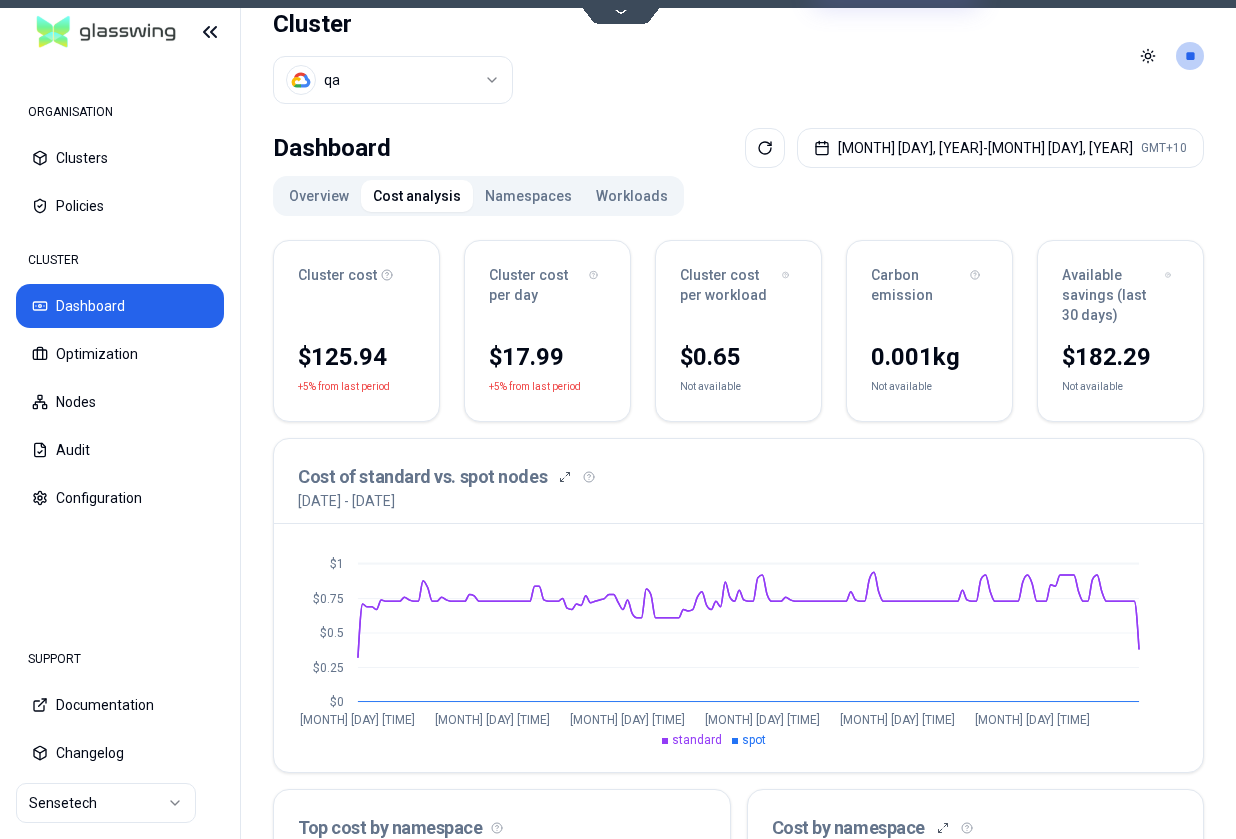 scroll, scrollTop: 0, scrollLeft: 0, axis: both 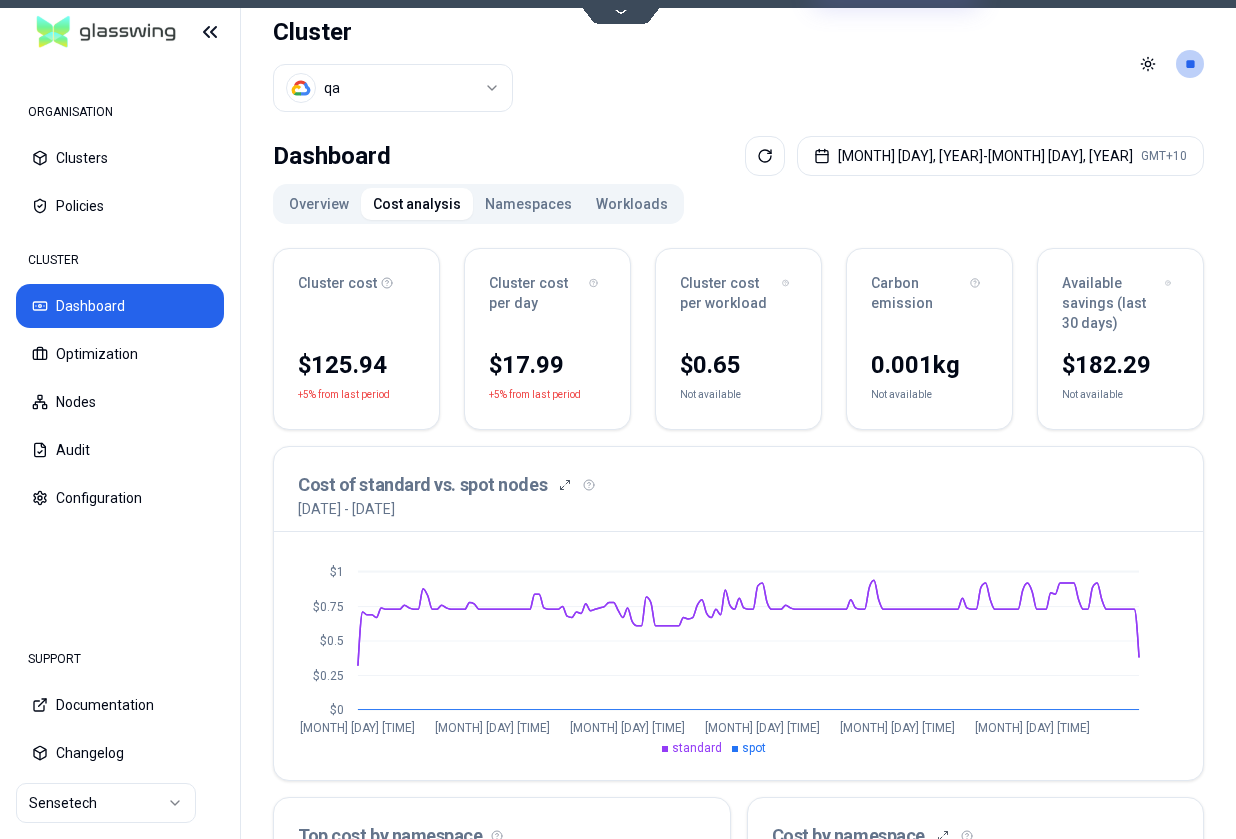 click on "Workloads" at bounding box center [632, 204] 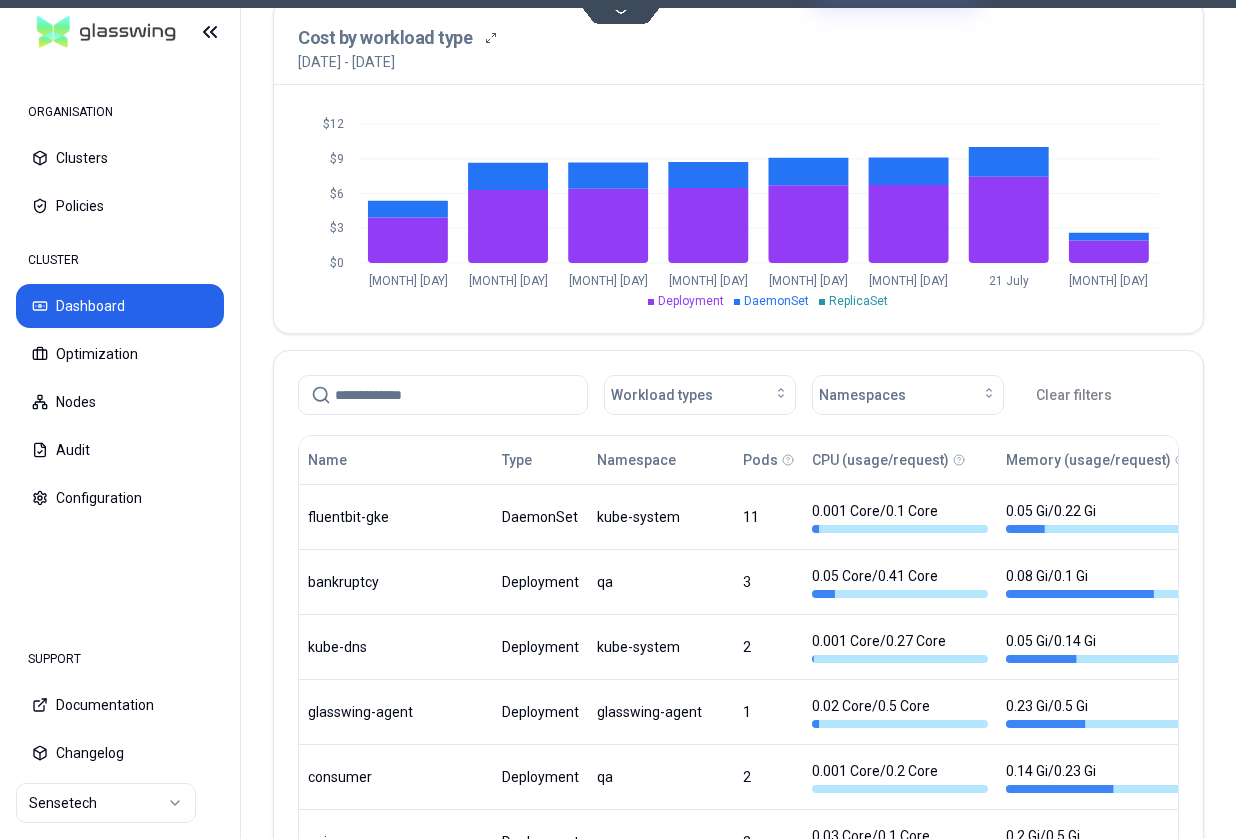 scroll, scrollTop: 784, scrollLeft: 0, axis: vertical 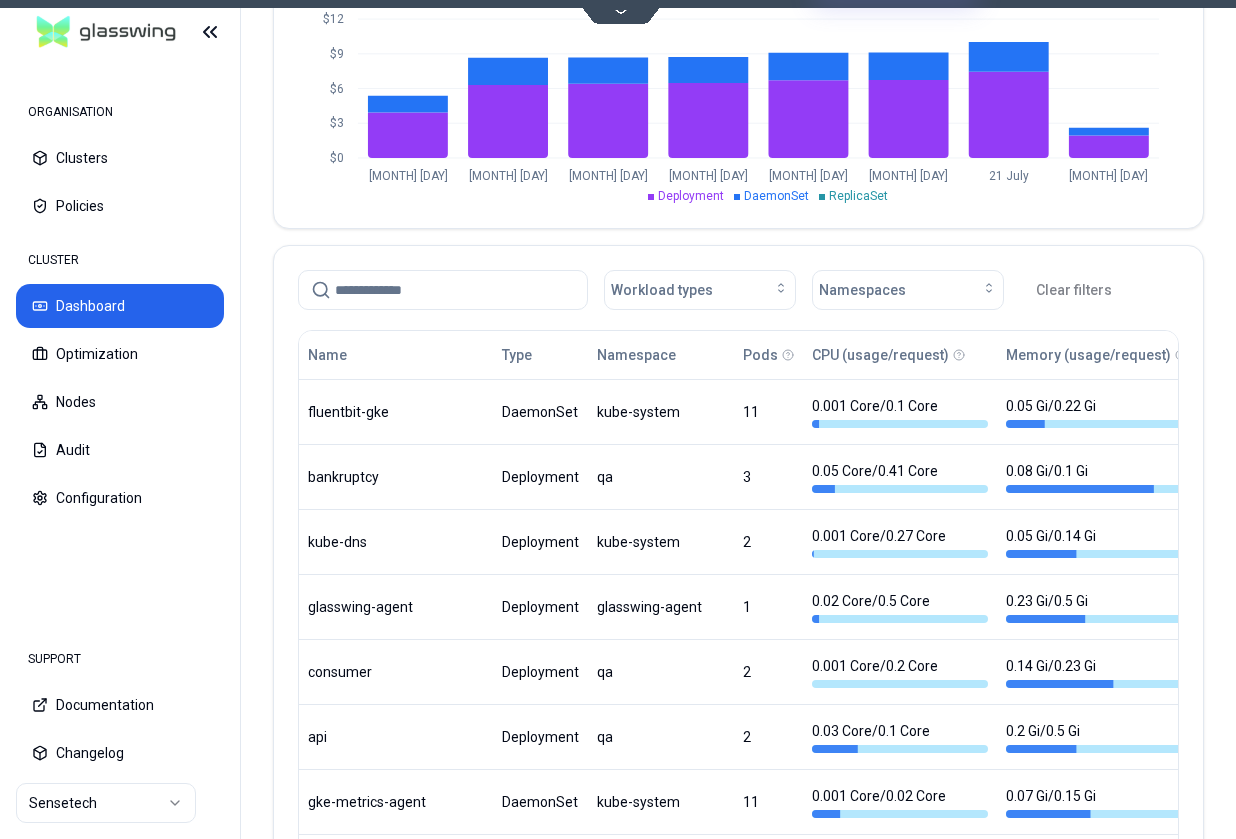 type 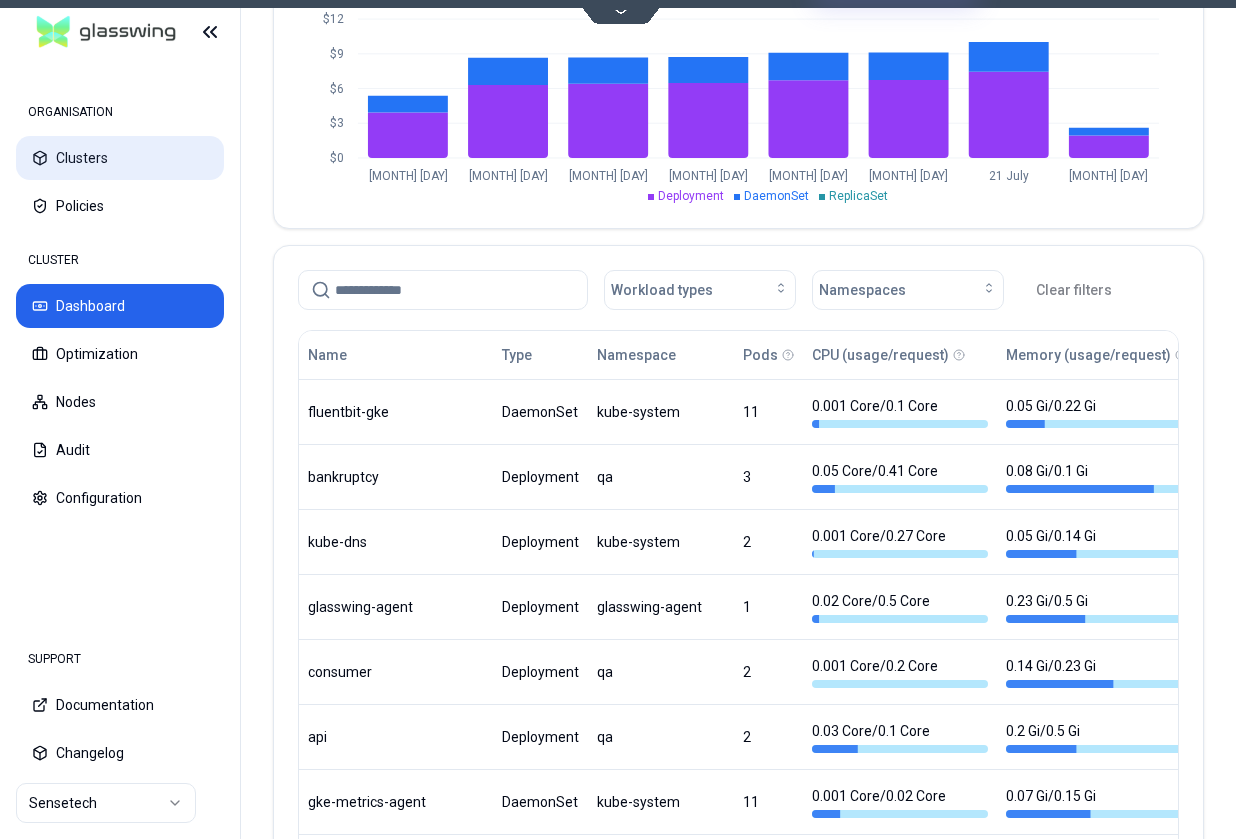 click on "Clusters" at bounding box center [120, 158] 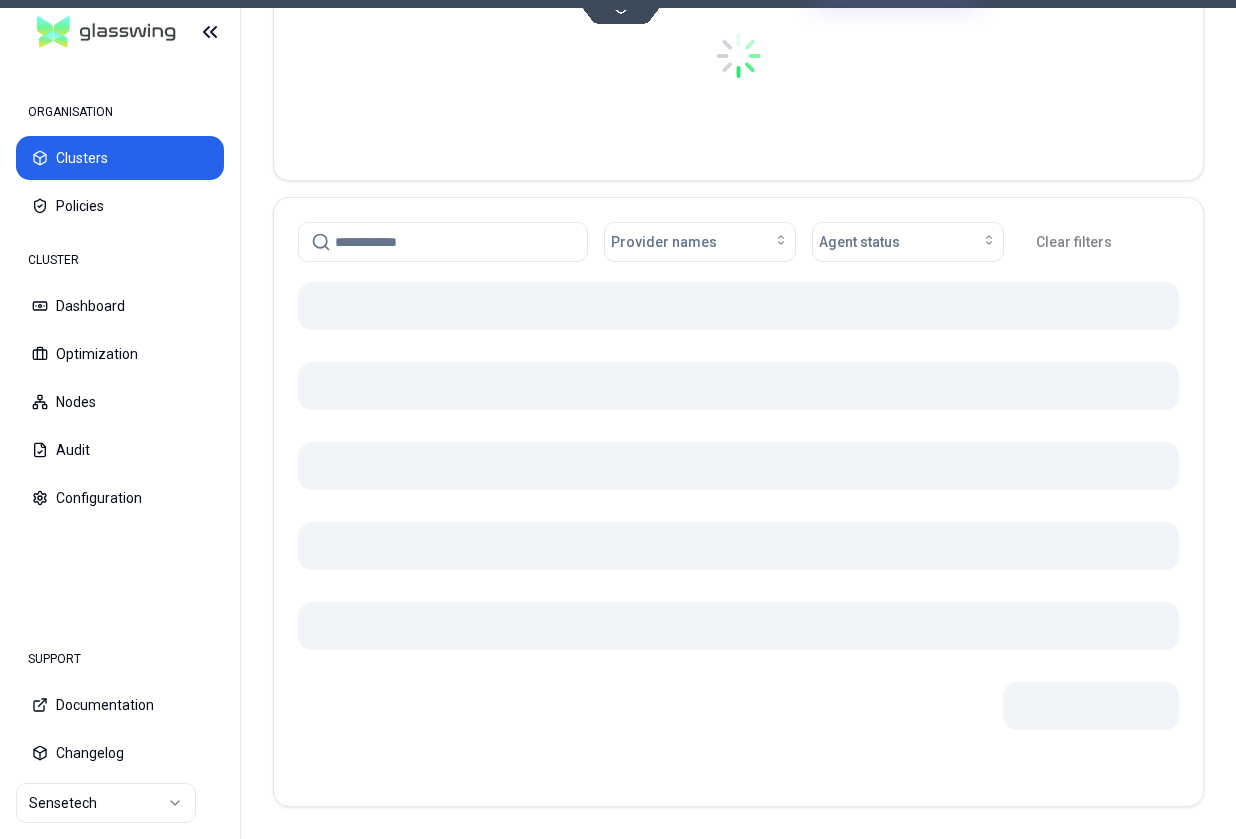 scroll, scrollTop: 0, scrollLeft: 0, axis: both 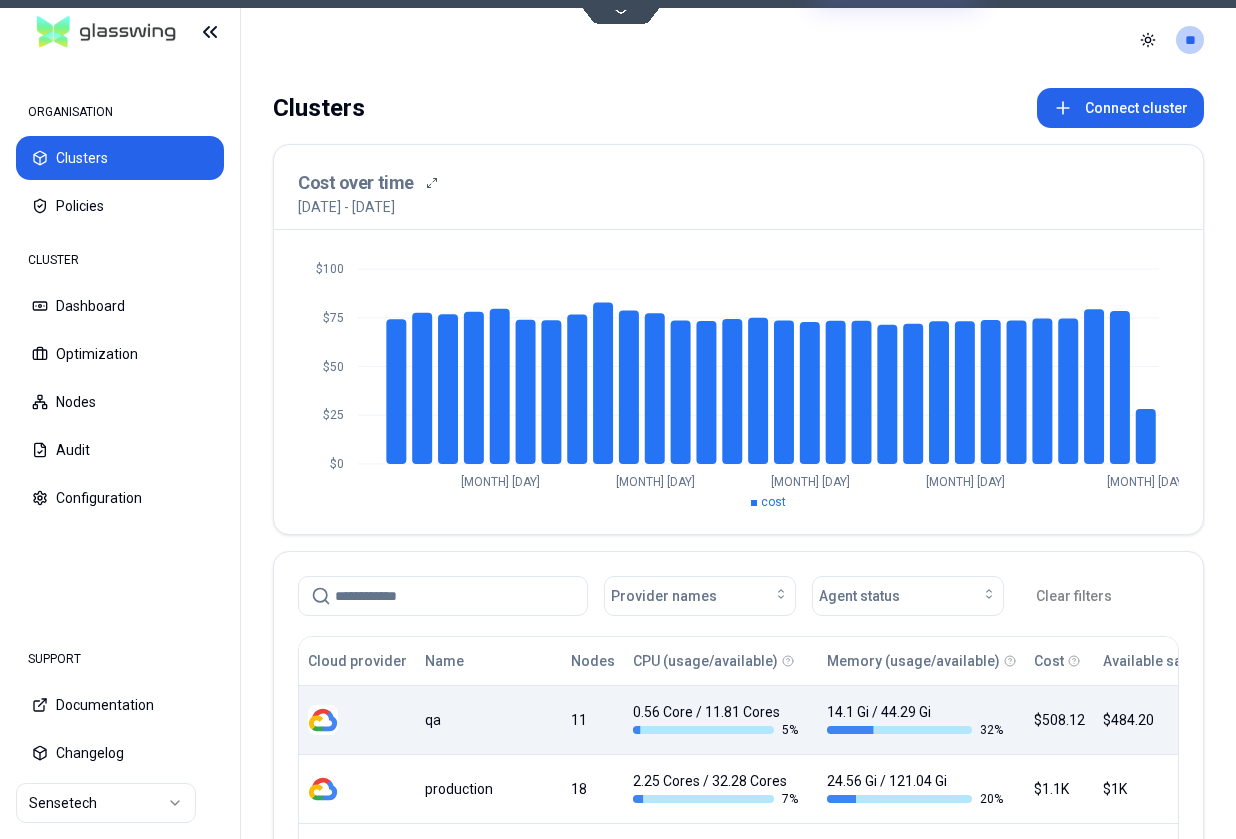 click on "qa" at bounding box center [489, 720] 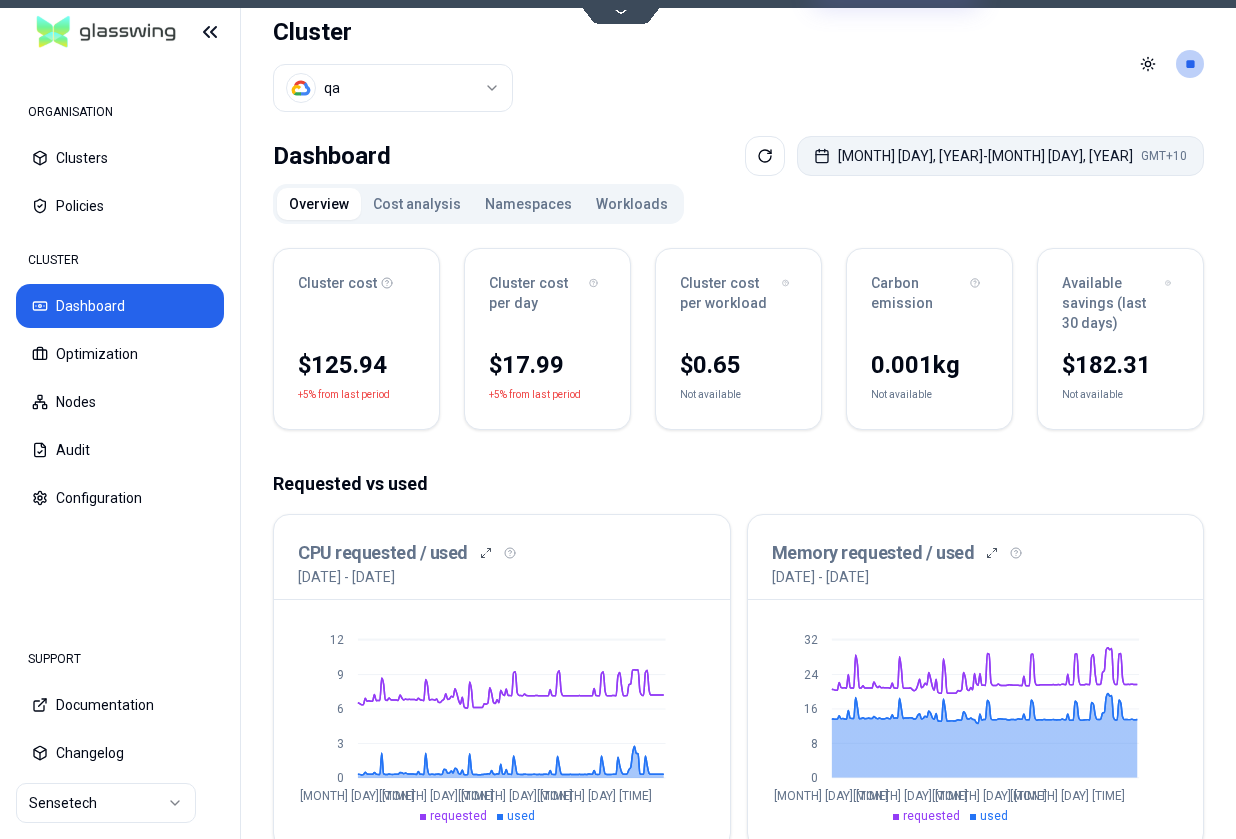 click on "Jul 15, 2025  -  Jul 22, 2025 GMT+10" at bounding box center (1000, 156) 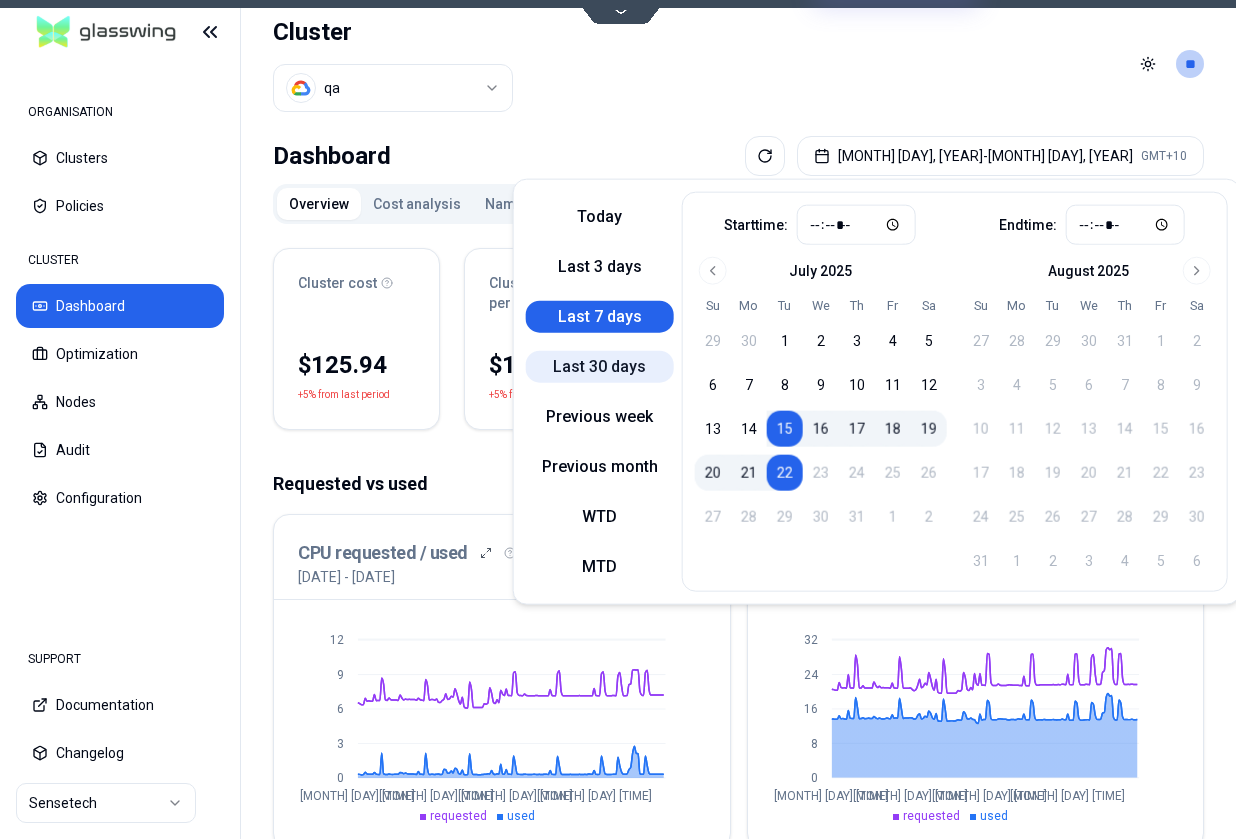 click on "Last 30 days" at bounding box center [600, 367] 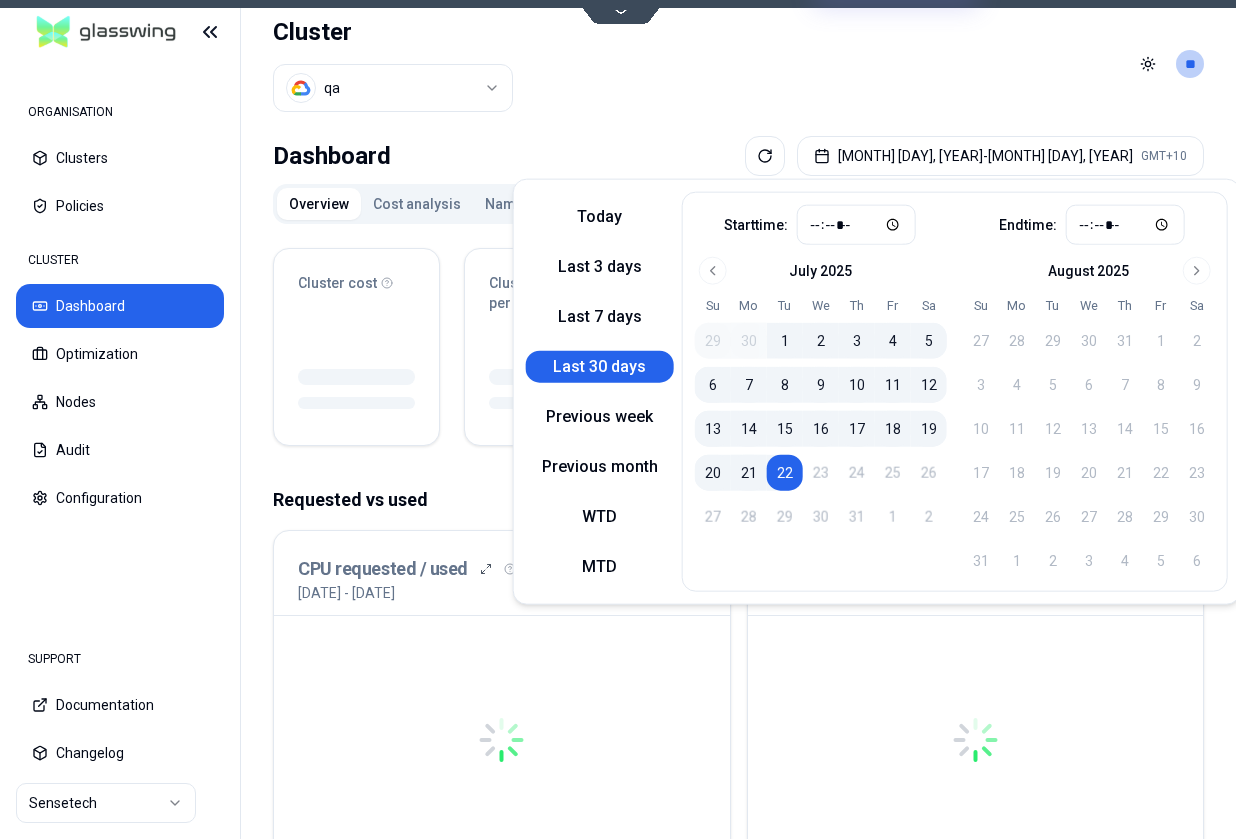 click on "Cluster qa Toggle theme **" at bounding box center (738, 64) 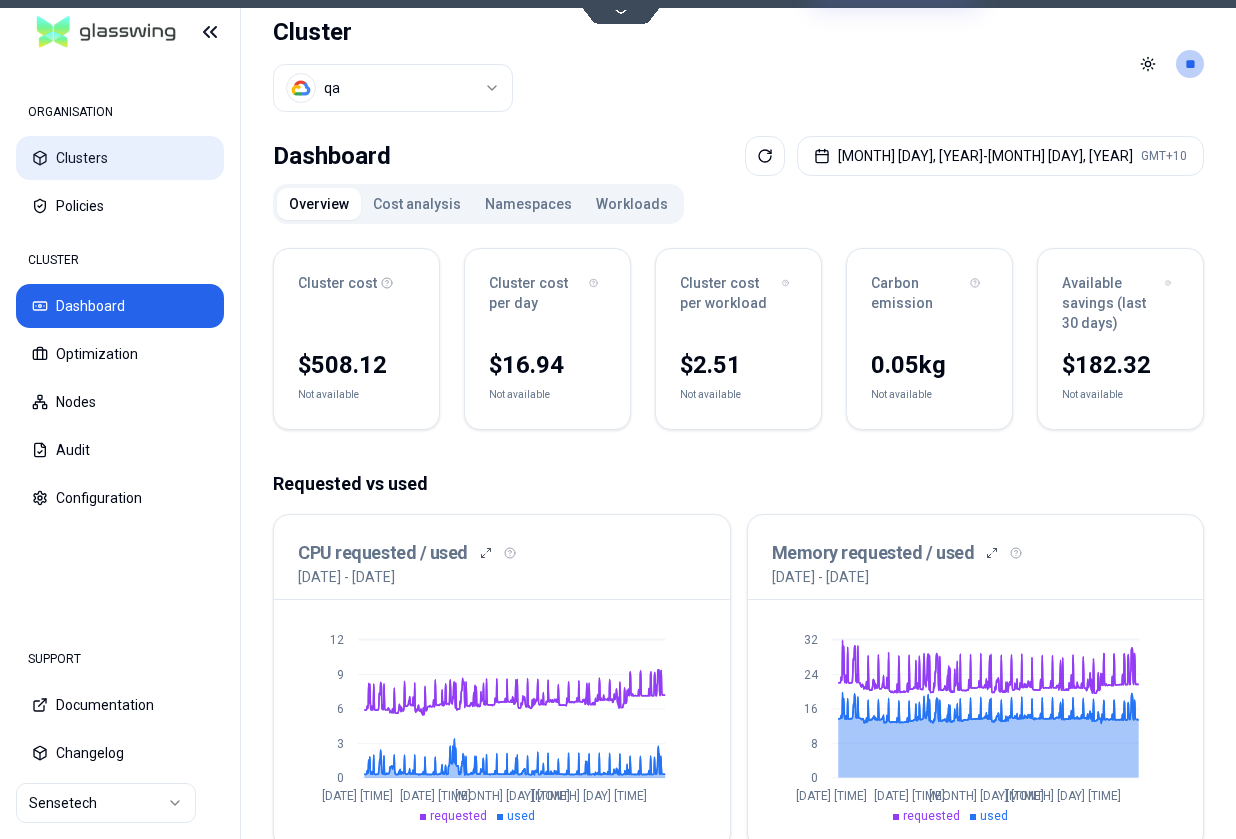 click on "Clusters" at bounding box center (120, 158) 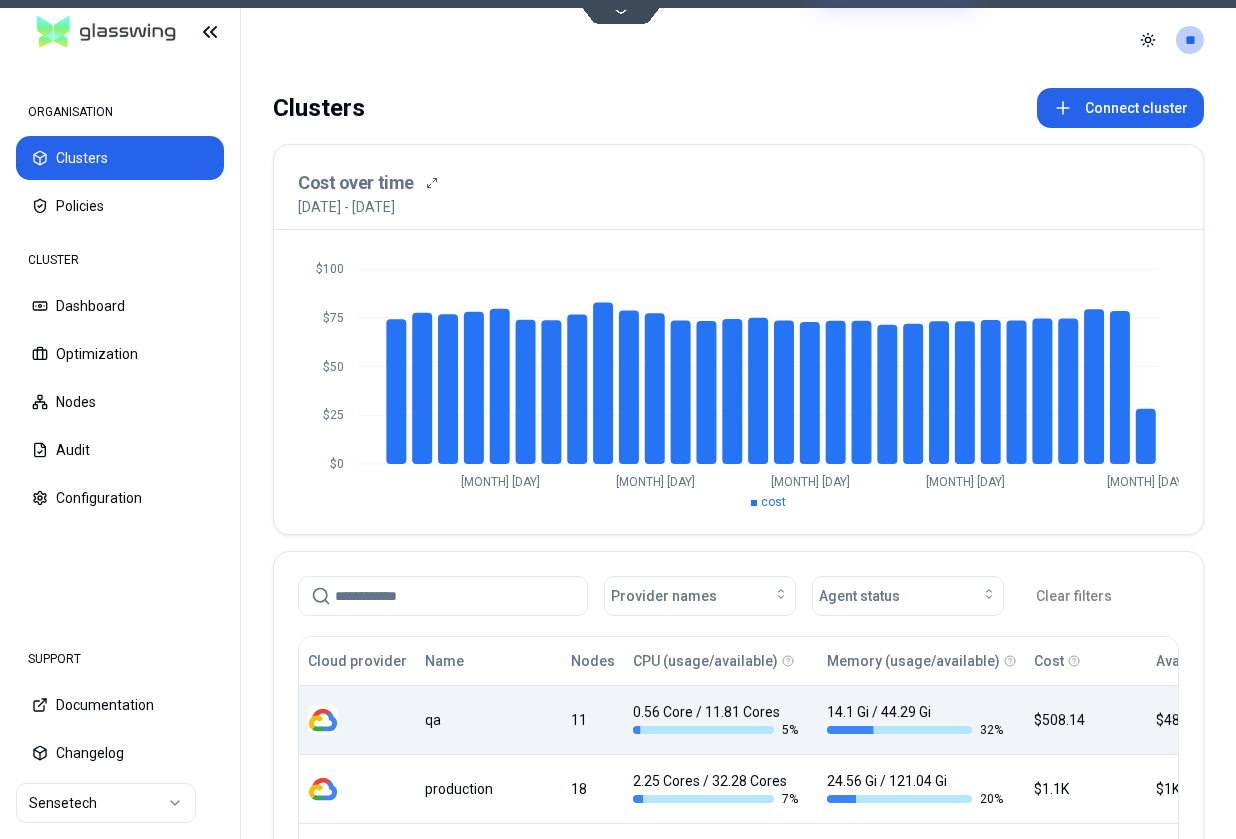 click on "qa" at bounding box center [489, 720] 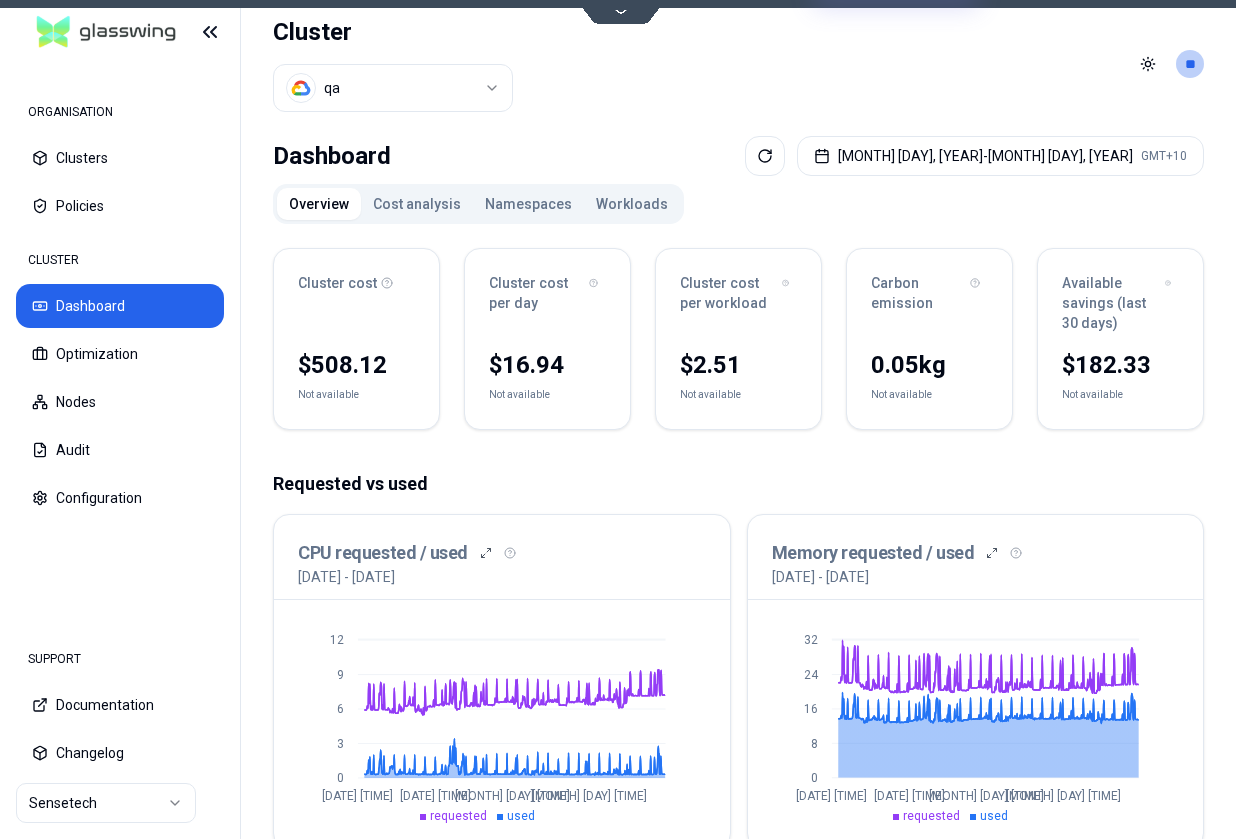 click on "ORGANISATION Clusters Policies CLUSTER Dashboard Optimization Nodes Audit Configuration SUPPORT Documentation Changelog Sensetech Cluster qa Toggle theme ** ORGANISATION CLUSTER Dashboard Jun 22, 2025  -  Jul 22, 2025 GMT+10 Overview Cost analysis Namespaces Workloads Cluster cost $508.12 Not available Cluster cost per day $16.94 Not available Cluster cost per workload $2.51 Not available Carbon emission 0.05 kg Not available Available savings (last 30 days) $182.33 Not available Requested vs used CPU requested / used 22nd June 2025 - 22nd July 2025 0 3 6 9 12 Jun 22 18:00 Jun 30 07:00 Jul 7 20:00 Jul 15 09:00 requested used Memory requested / used 22nd June 2025 - 22nd July 2025 0 8 16 24 32 Jun 22 18:00 Jun 30 07:00 Jul 7 20:00 Jul 15 09:00 requested used Current cluster status Provider 3 Node pools 75 Running workloads europe-central2 Region 12 Registered nodes 186 Running pods 1.31 Cluster version 4 Namespaces 0 Unscheduled pods Current agent status Connected Last seen:  5 minutes ago Agent status No" at bounding box center [618, 419] 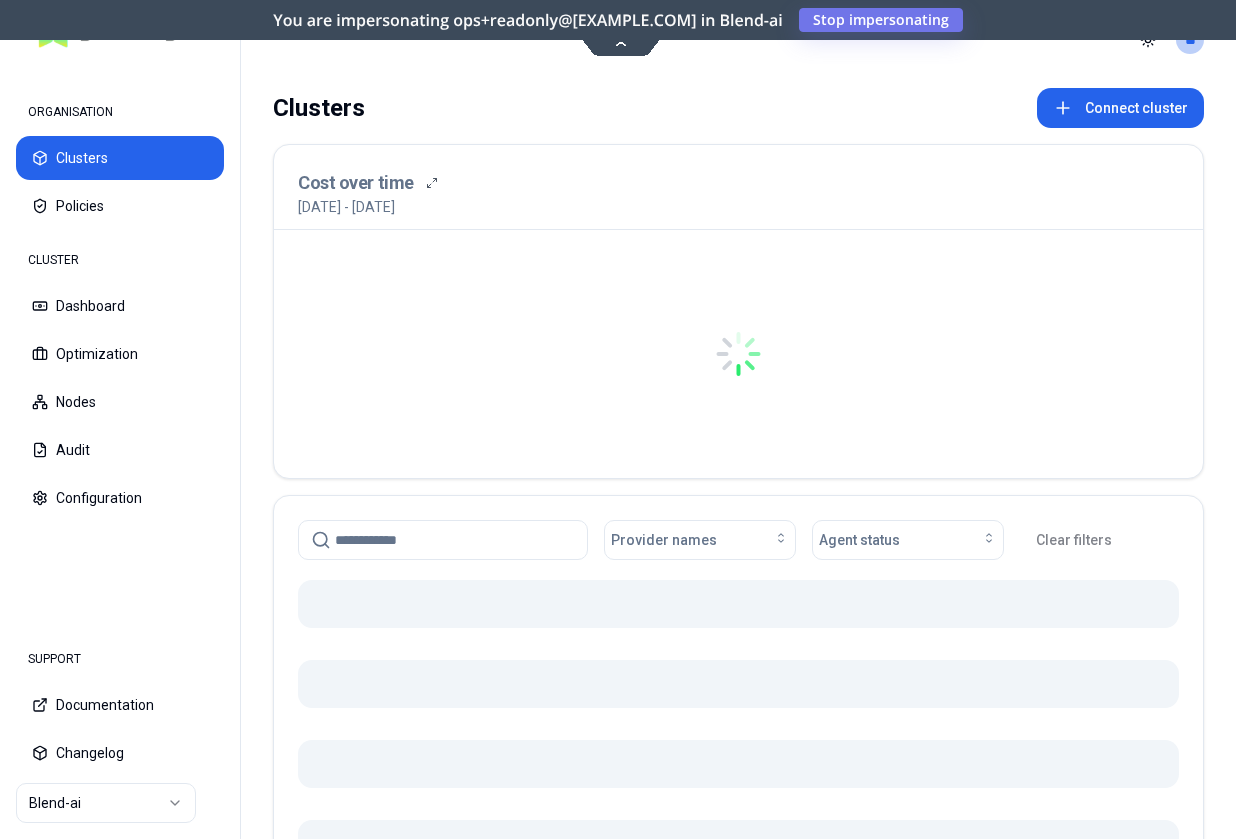 scroll, scrollTop: 0, scrollLeft: 0, axis: both 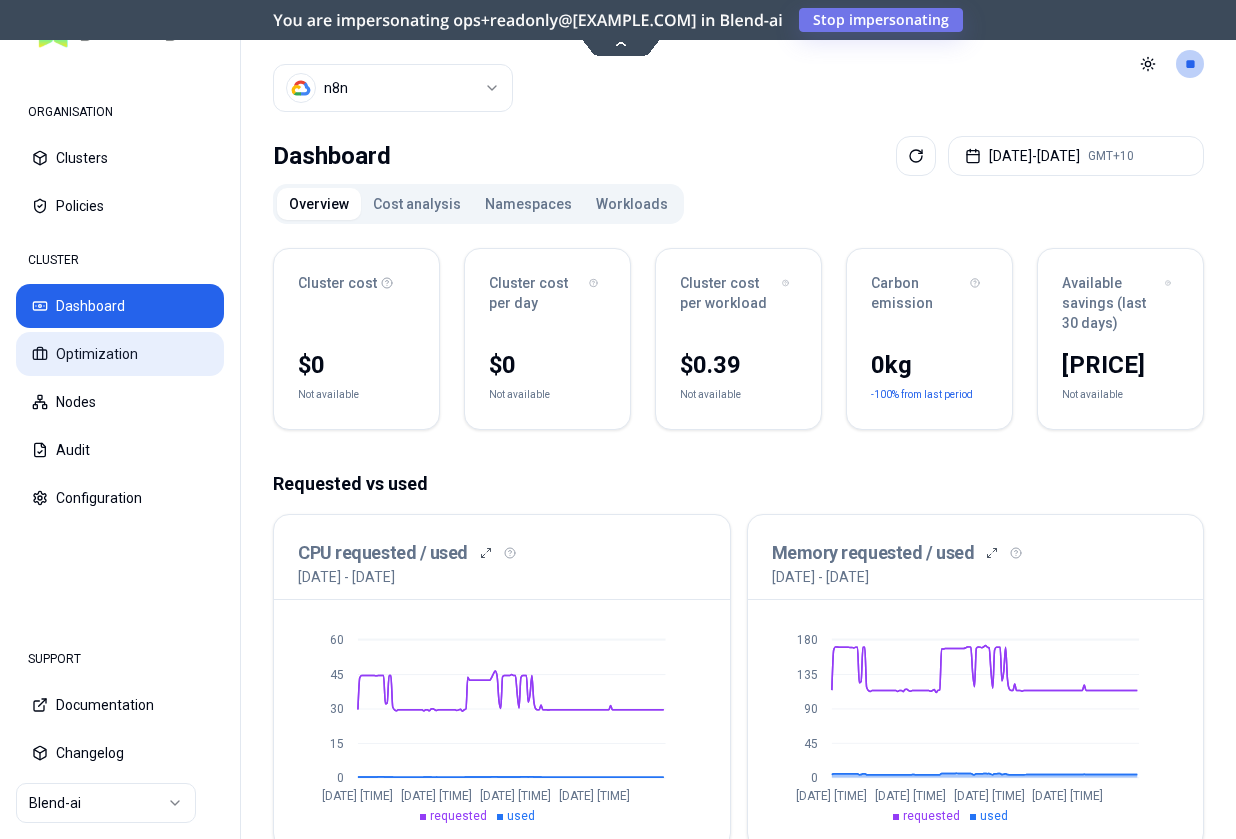click on "Optimization" at bounding box center [120, 354] 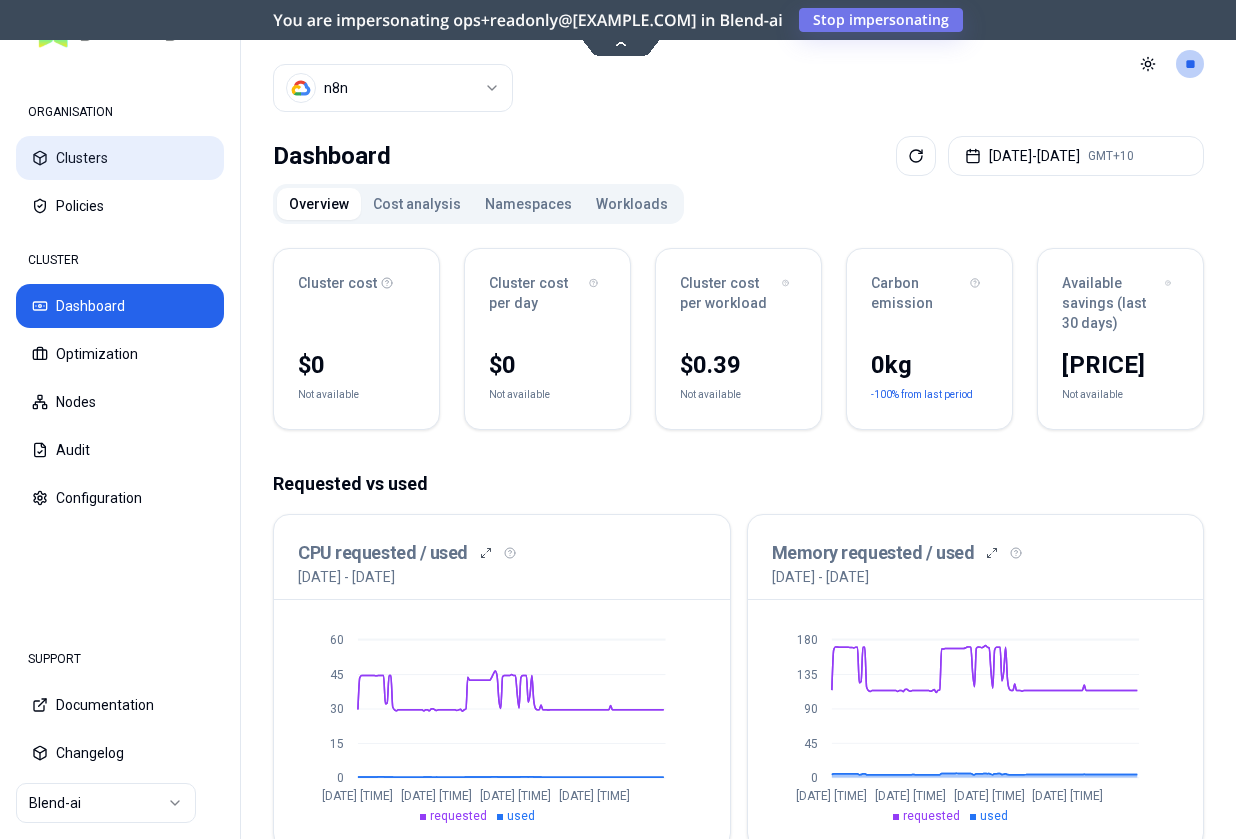 click on "Clusters" at bounding box center (120, 158) 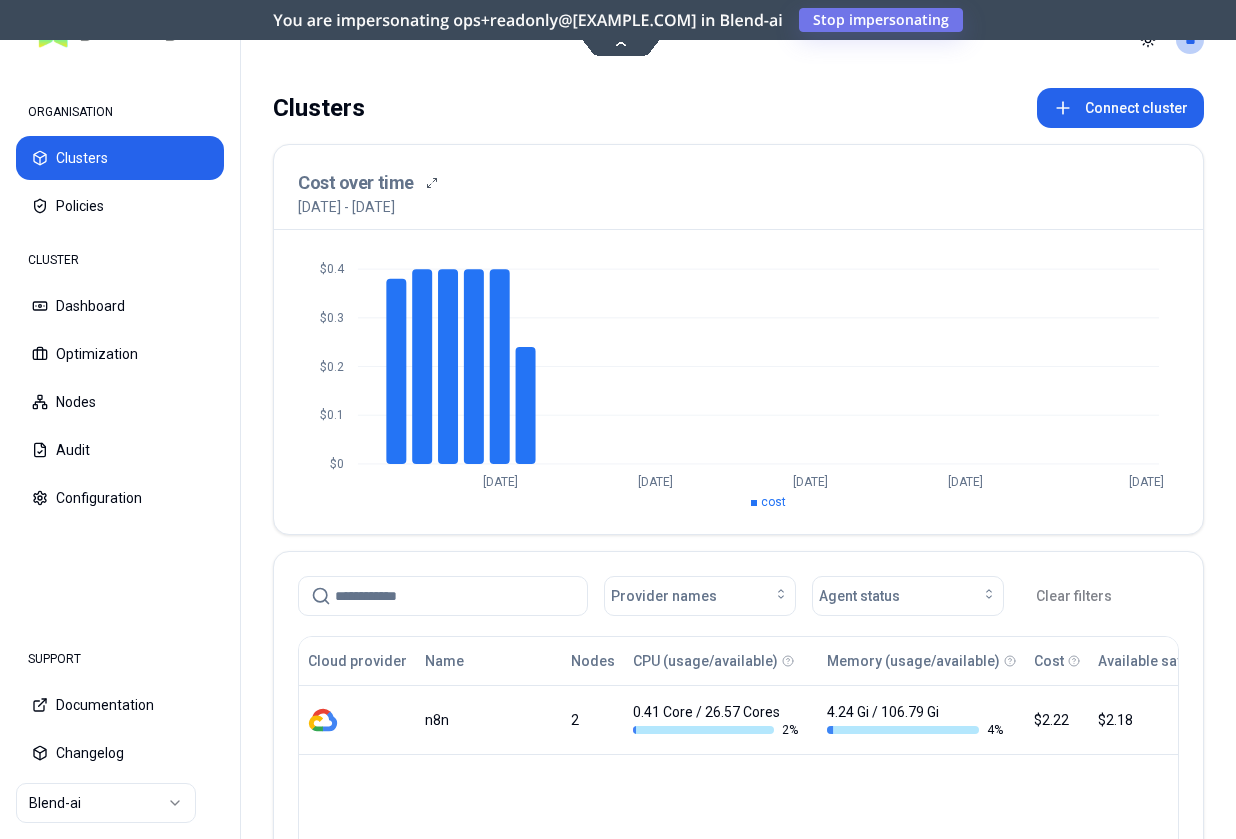 scroll, scrollTop: 0, scrollLeft: 115, axis: horizontal 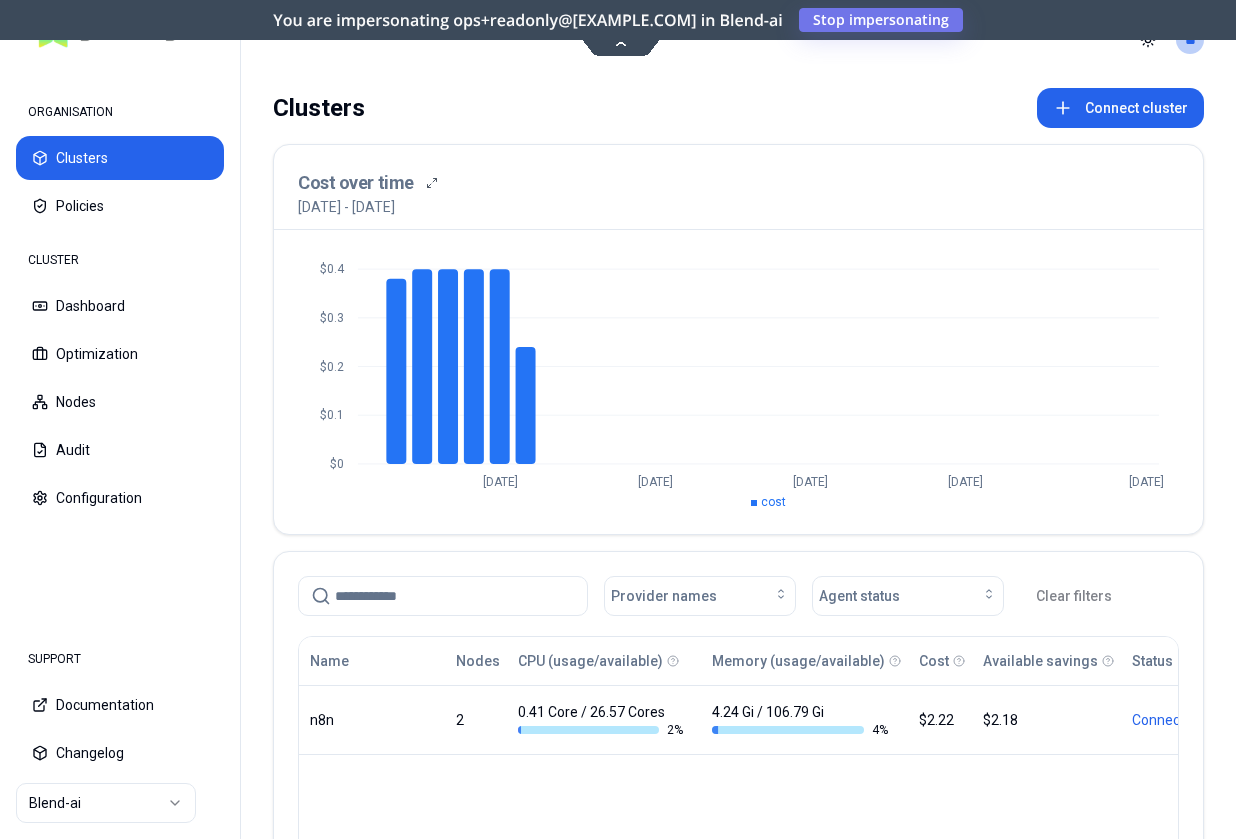 click 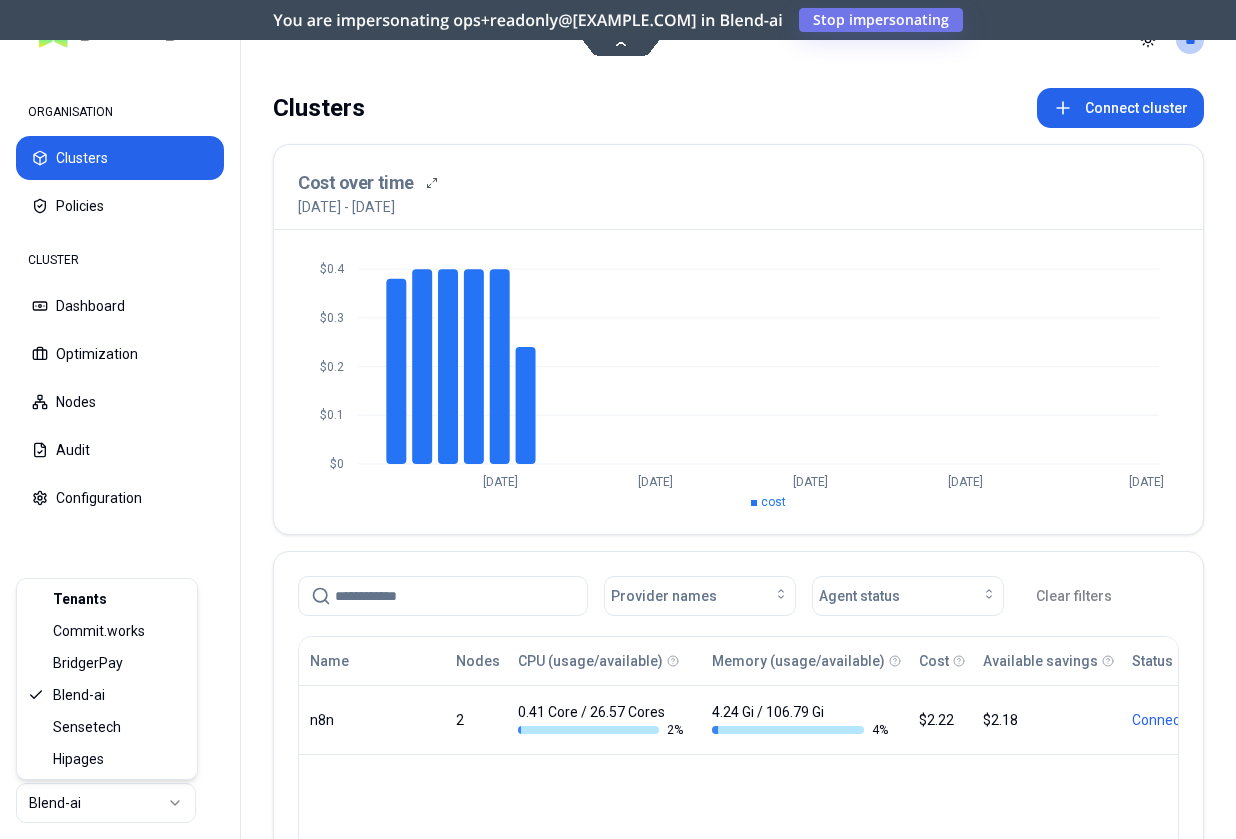 click on "ORGANISATION Clusters Policies CLUSTER Dashboard Optimization Nodes Audit Configuration SUPPORT Documentation Changelog Blend-ai Toggle theme ** ORGANISATION CLUSTER Clusters Connect cluster Cost over time 22nd June 2025 - 22nd July 2025 $0 $0.1 $0.2 $0.3 $0.4 27 June 3 July 9 July 15 July 22 July cost Provider names Agent status Clear filters Cloud provider Name Nodes CPU (usage/available) Memory (usage/available) Cost Available savings Status n8n 2 0.41 Core / 26.57 Cores 2 % 4.24 Gi / 106.79 Gi 4 % $2.22 $2.18 Connected show:  10   1.05 Tenants Commit.works BridgerPay Blend-ai Sensetech Hipages" at bounding box center (618, 419) 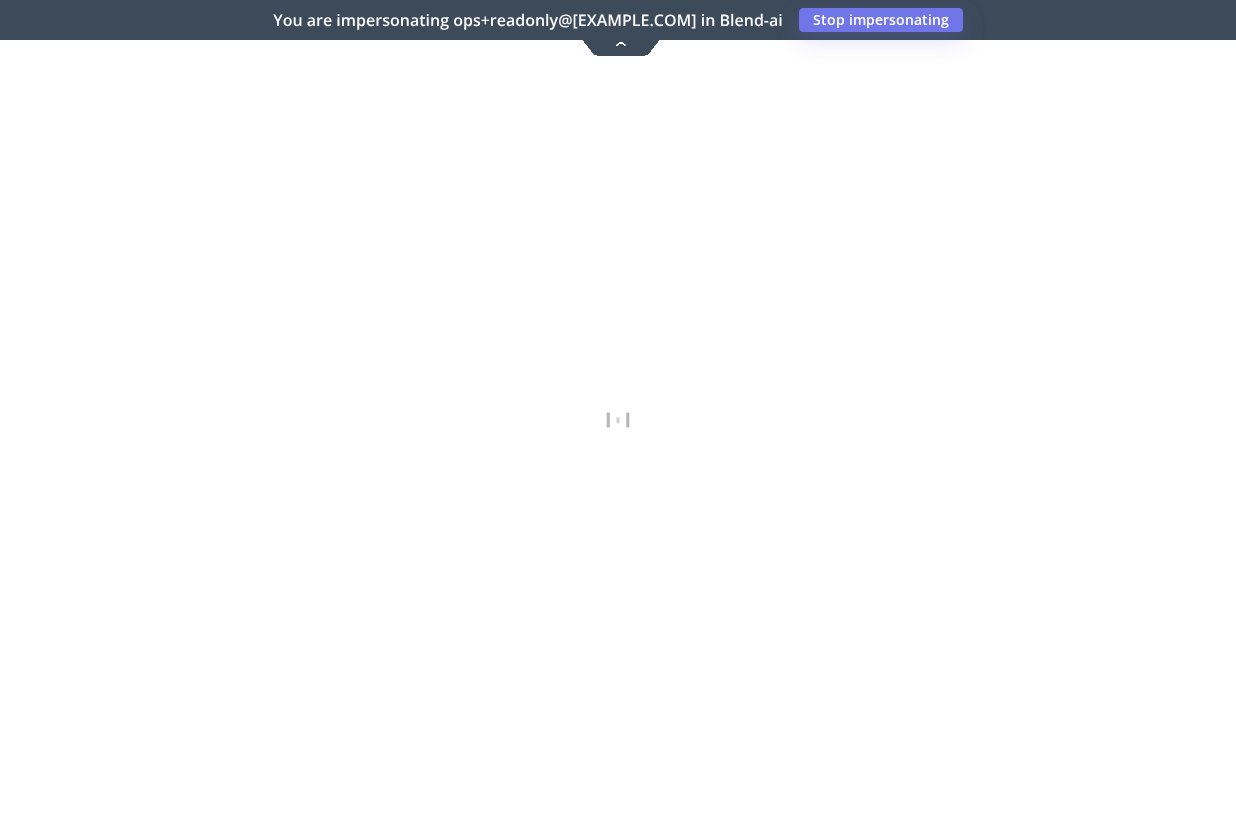 scroll, scrollTop: 0, scrollLeft: 115, axis: horizontal 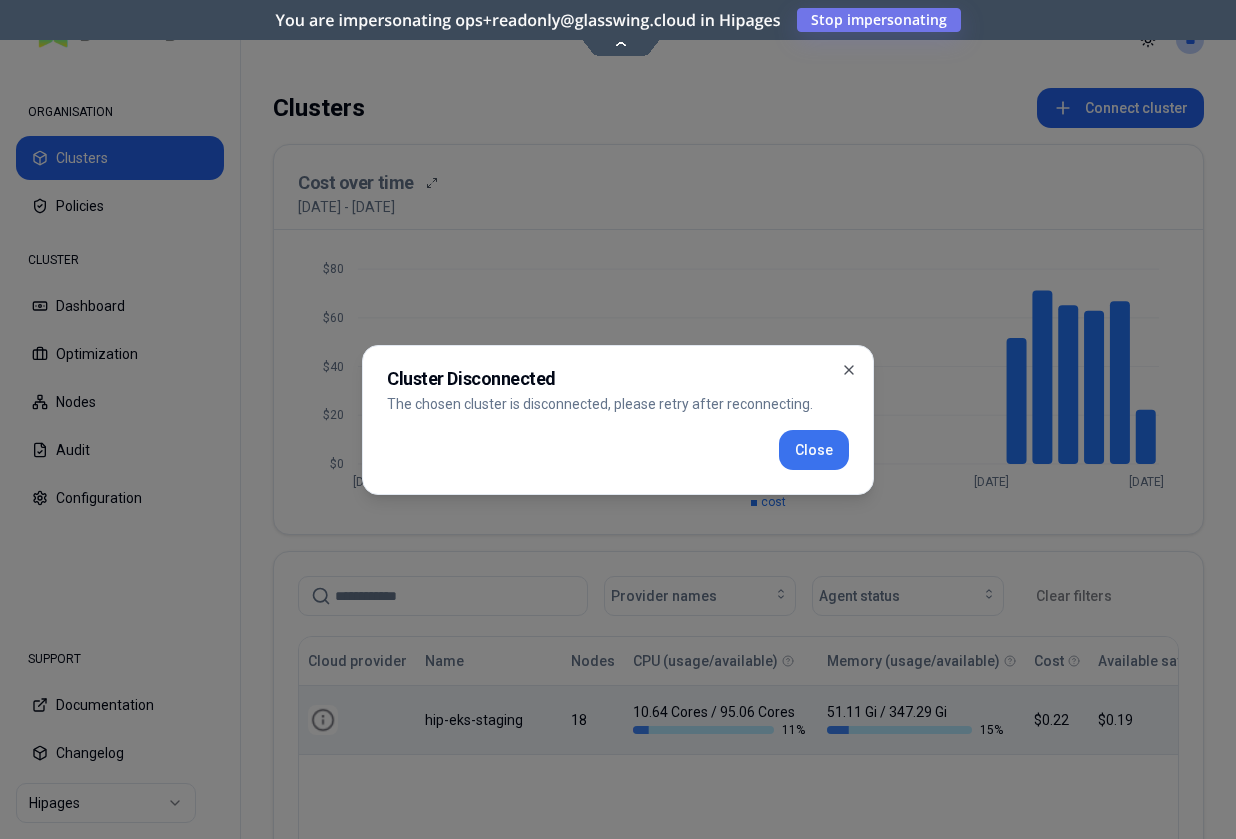 click on "Close" at bounding box center [814, 450] 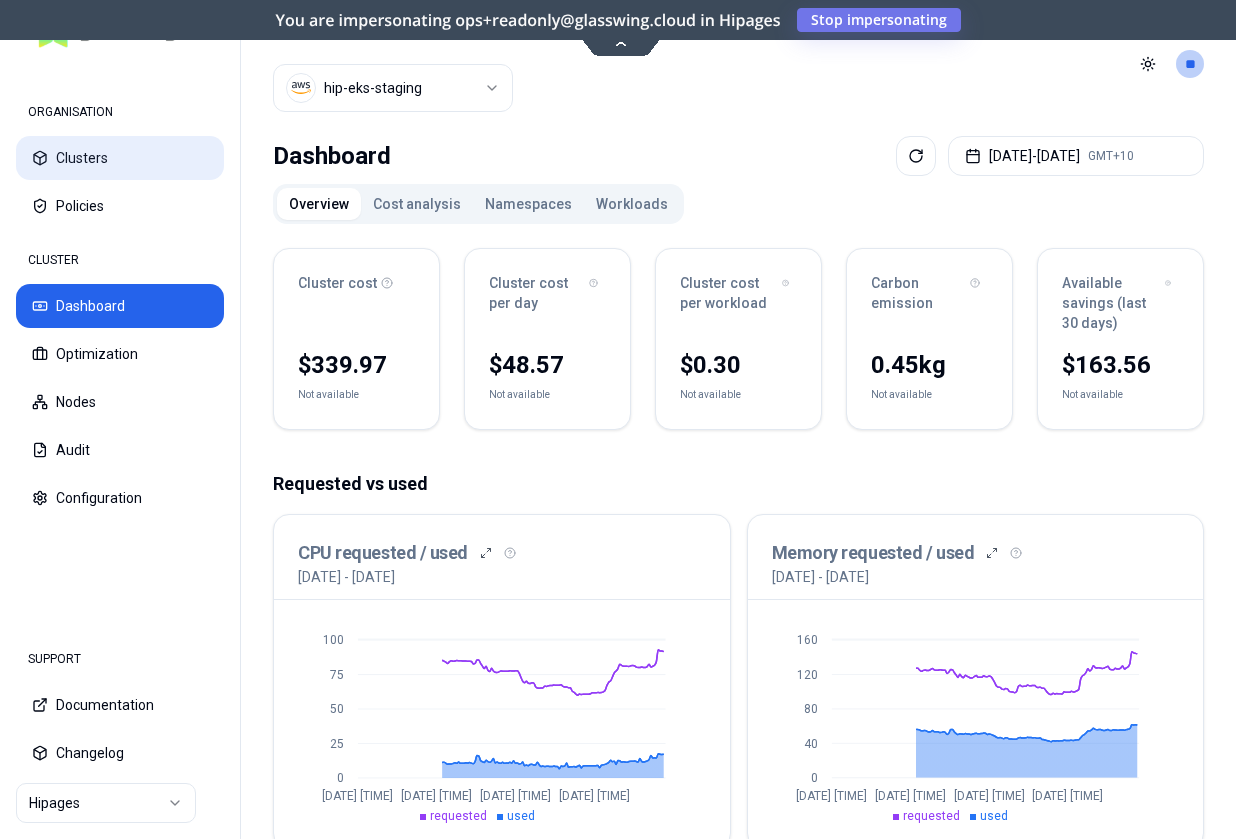 click on "Clusters" at bounding box center [120, 158] 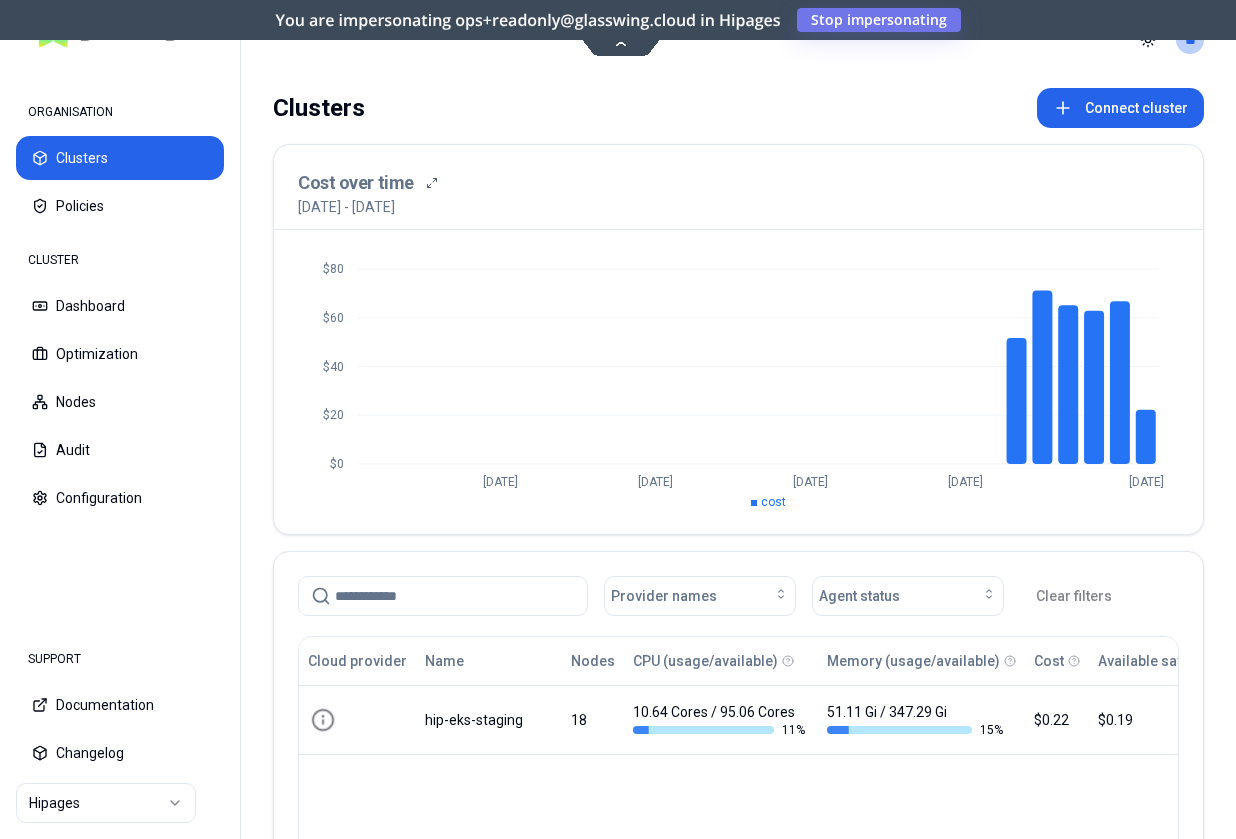 scroll, scrollTop: 0, scrollLeft: 133, axis: horizontal 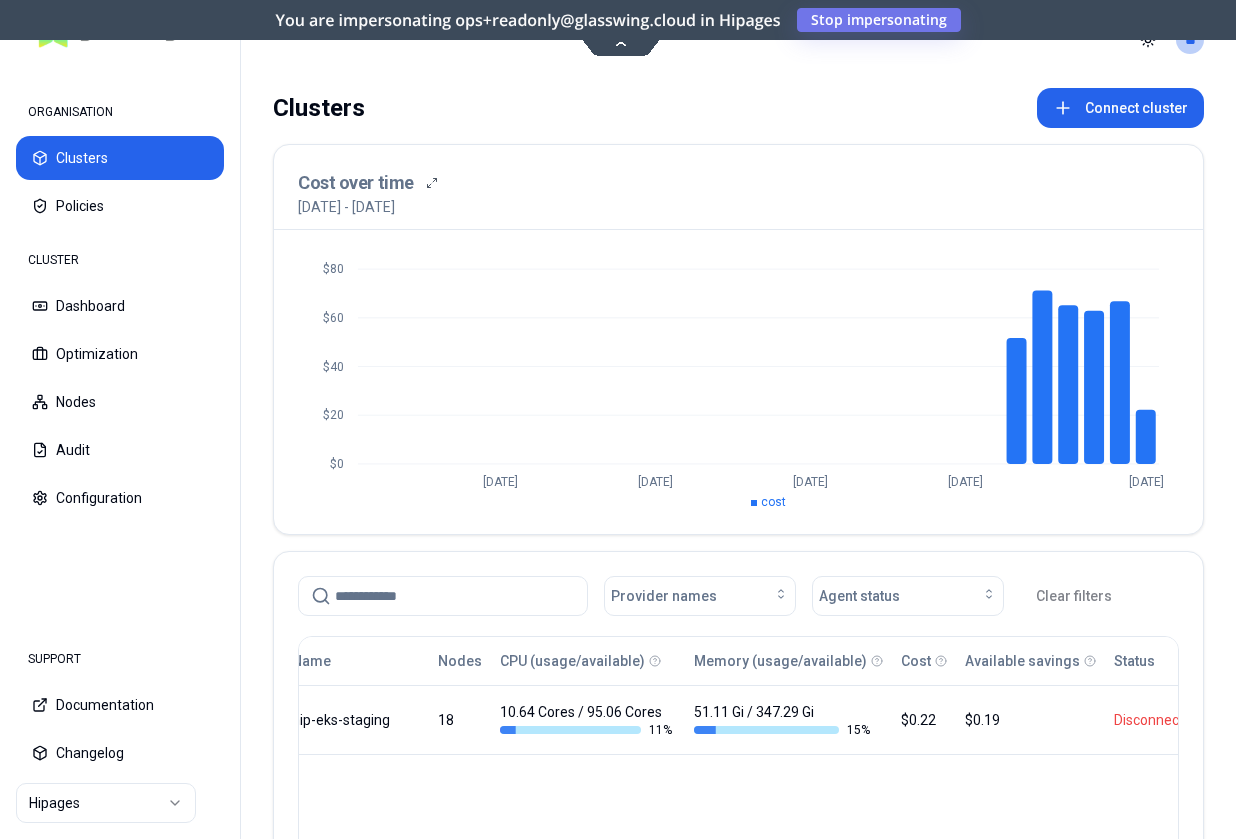 drag, startPoint x: 615, startPoint y: 676, endPoint x: 79, endPoint y: 796, distance: 549.2686 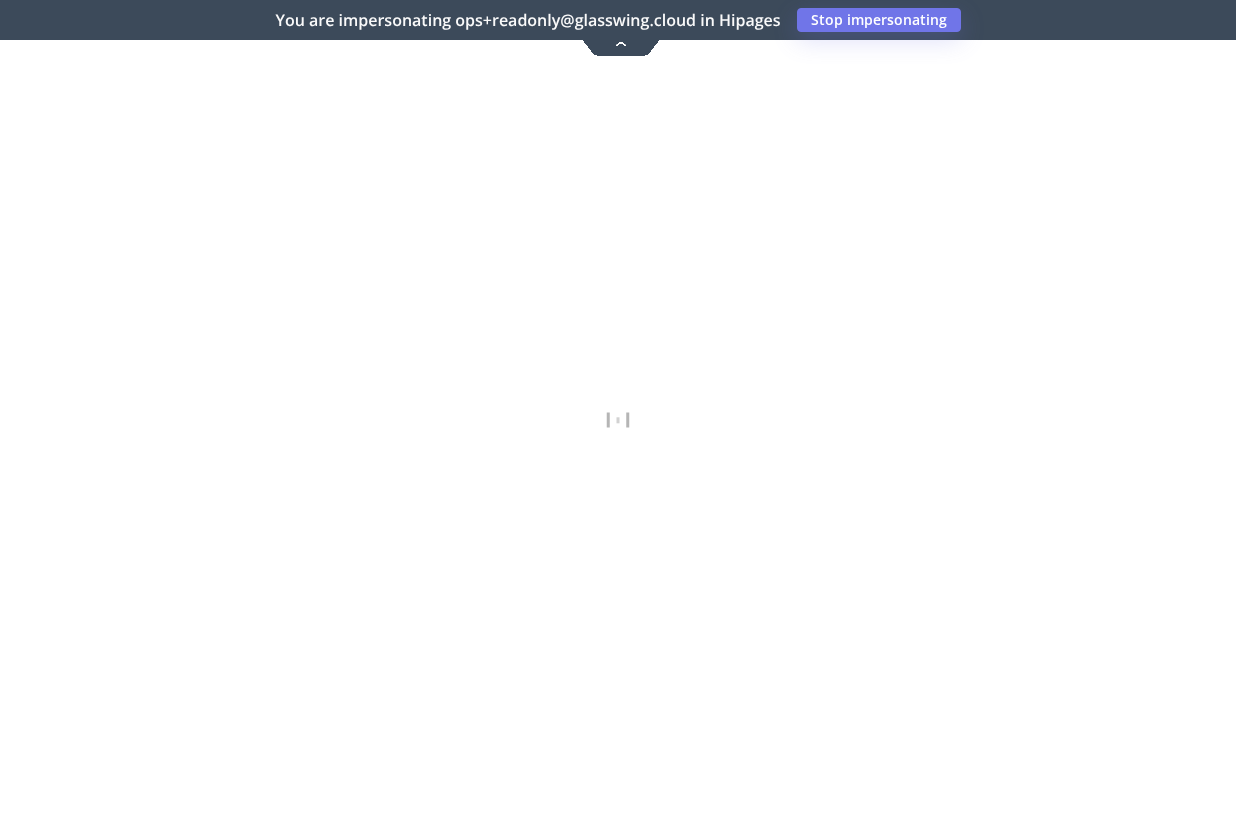 scroll, scrollTop: 0, scrollLeft: 133, axis: horizontal 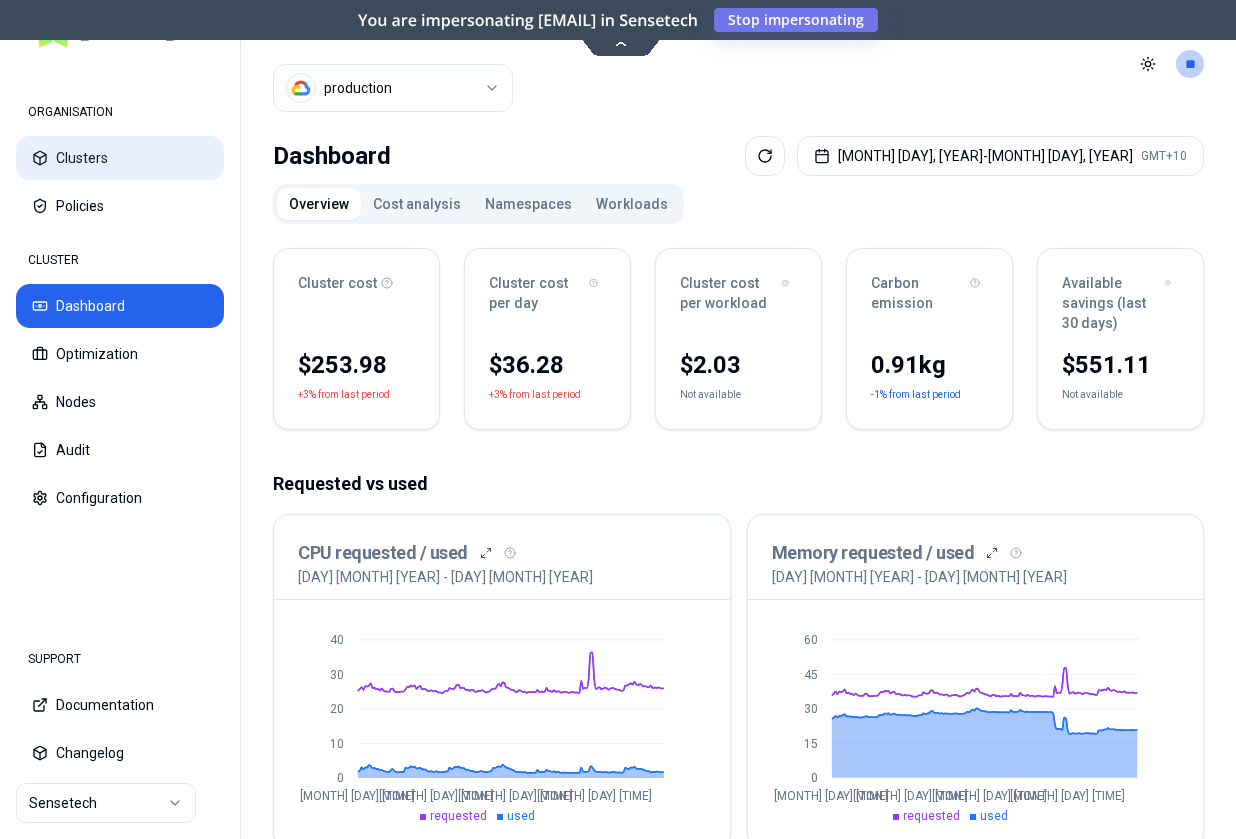 click on "Clusters" at bounding box center [120, 158] 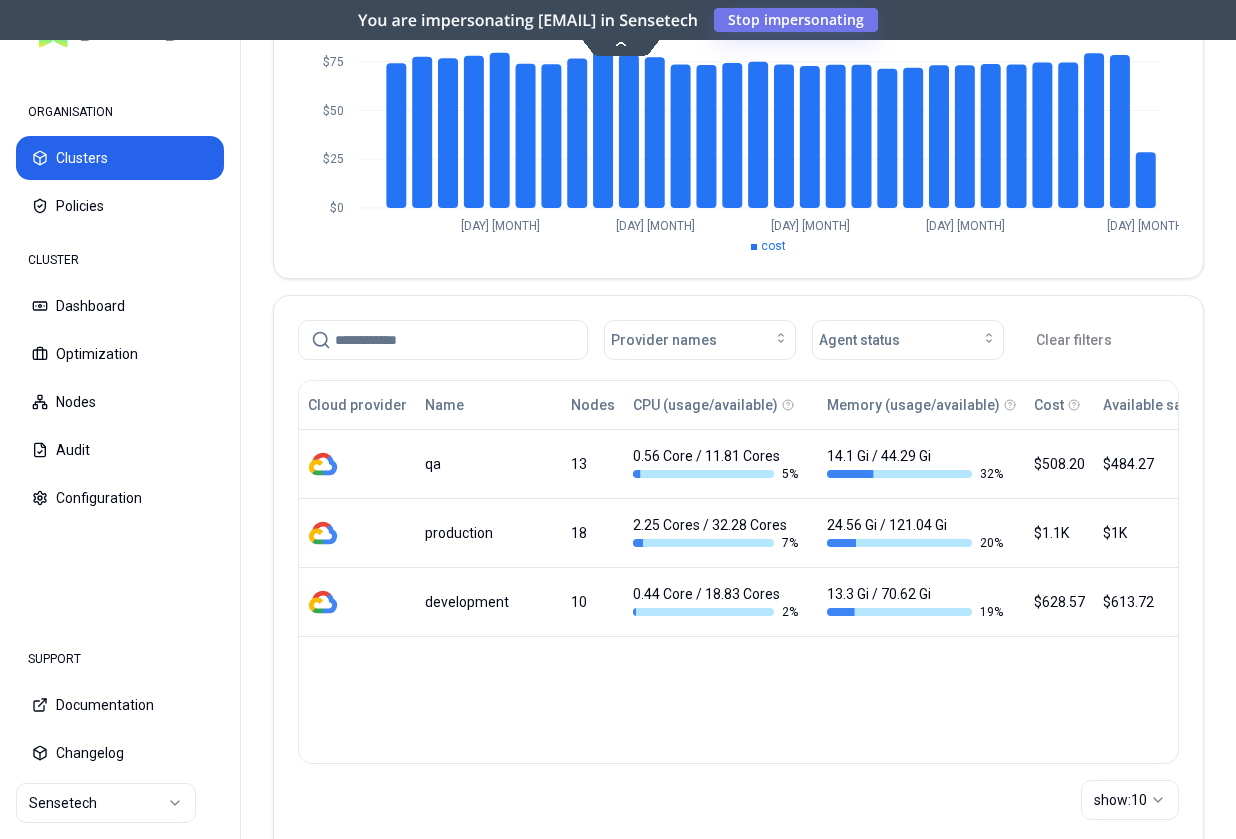 scroll, scrollTop: 258, scrollLeft: 0, axis: vertical 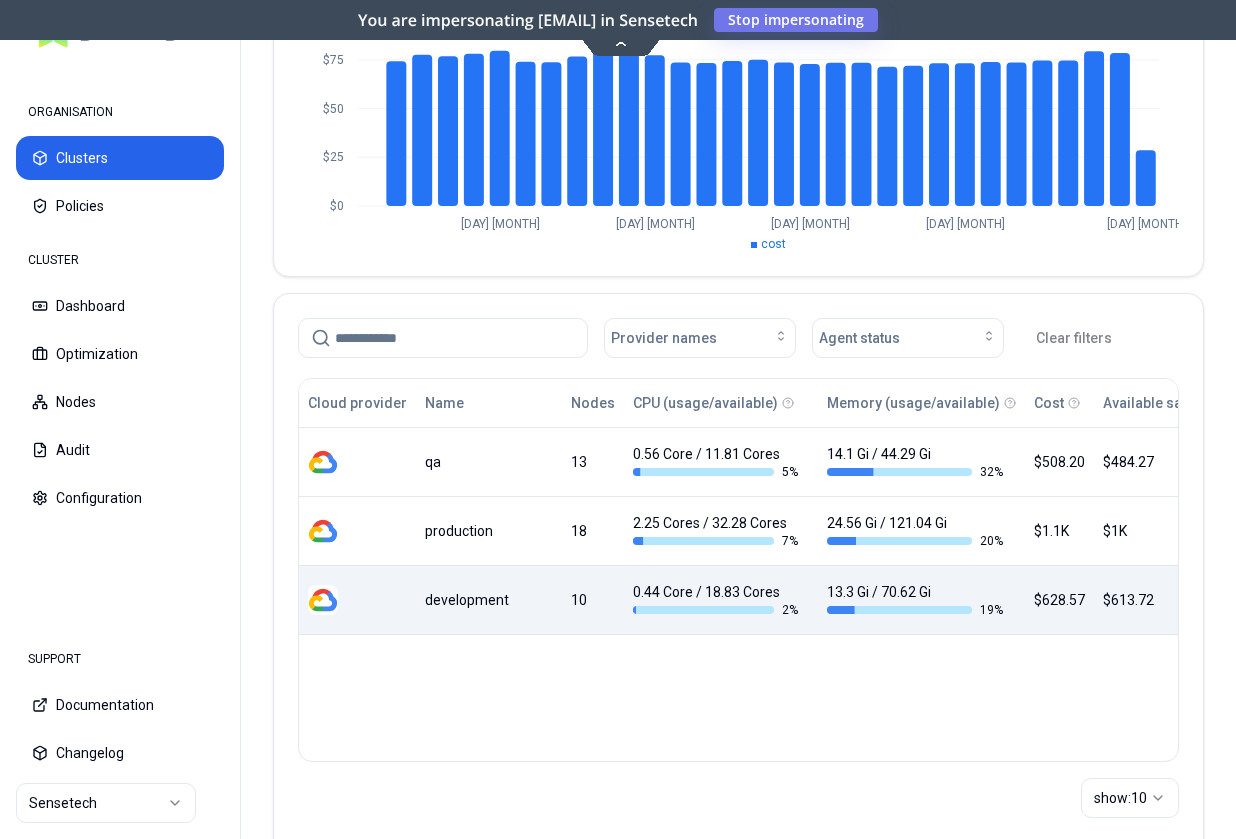 click on "development" at bounding box center (489, 600) 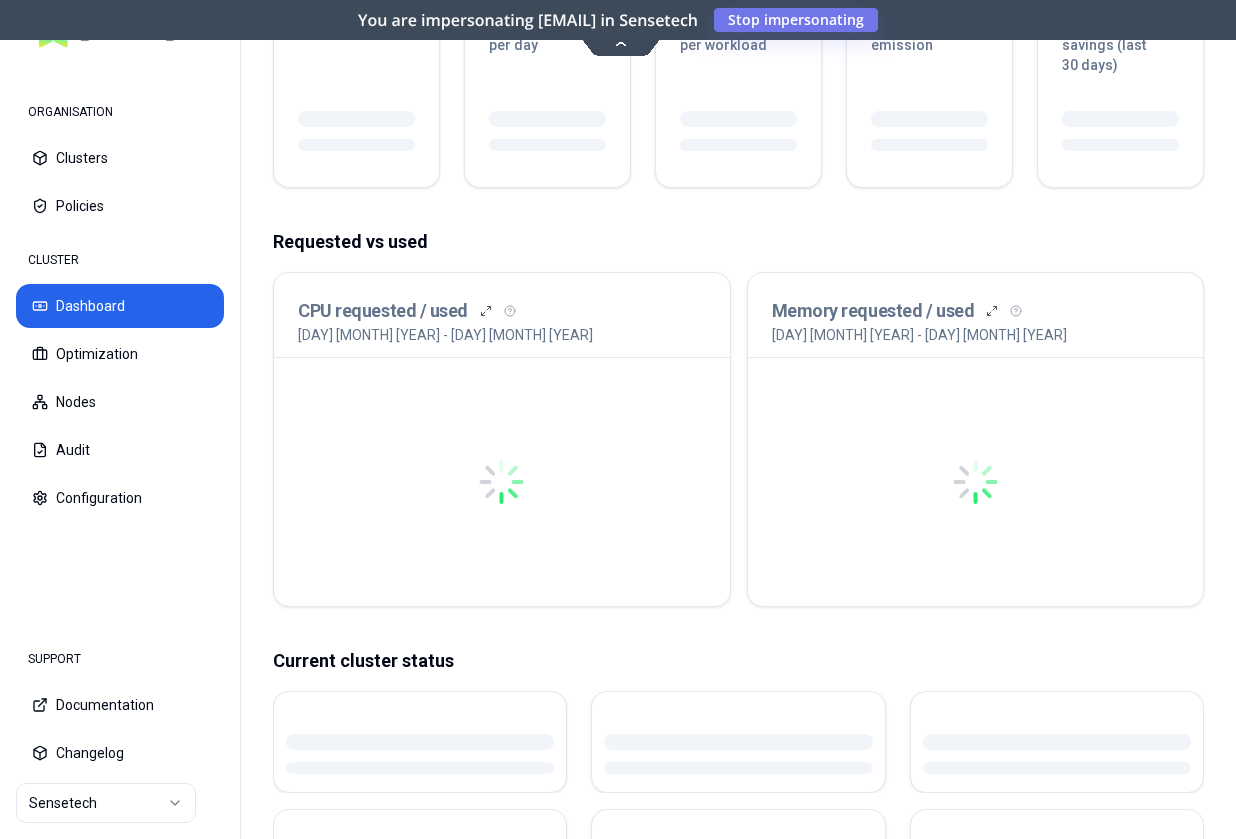scroll, scrollTop: 0, scrollLeft: 0, axis: both 